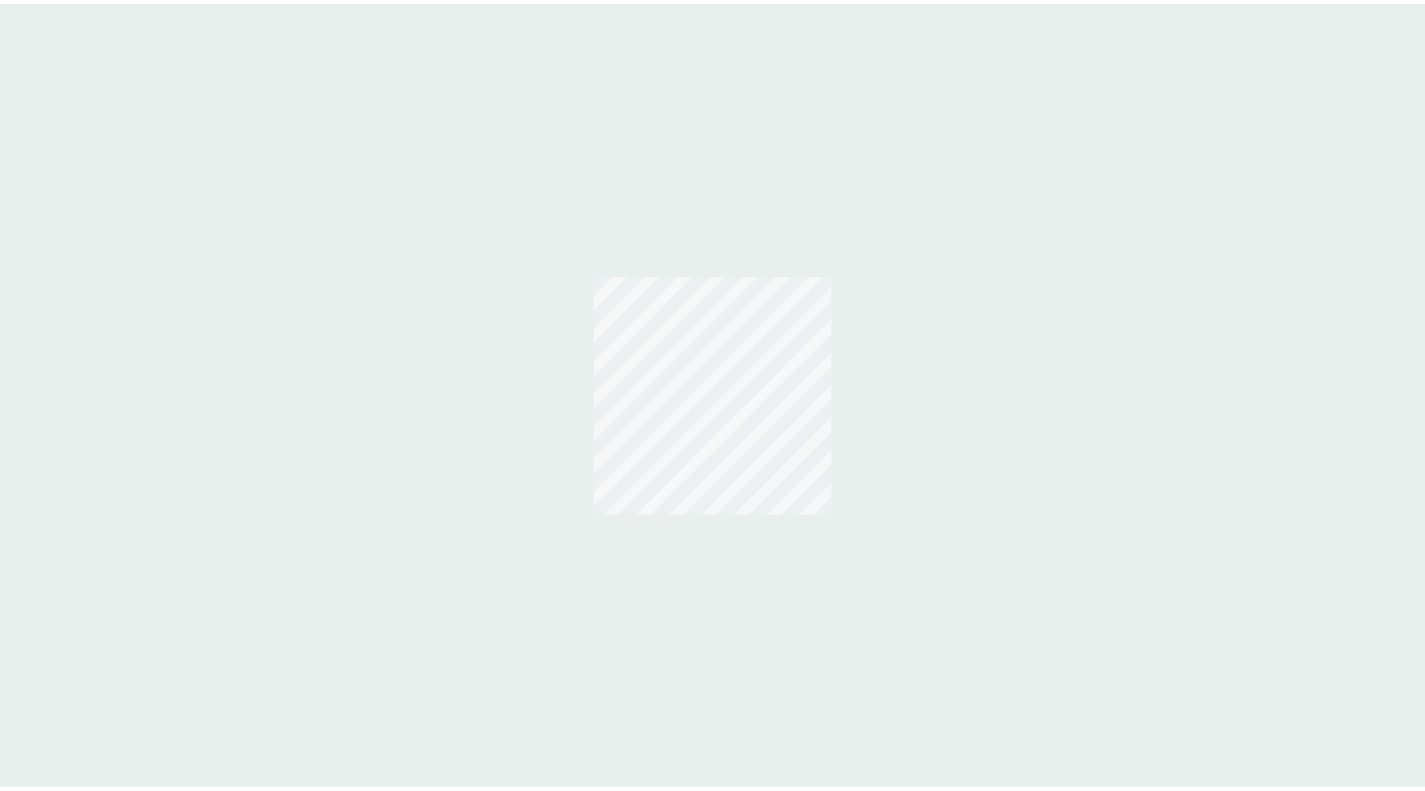 scroll, scrollTop: 0, scrollLeft: 0, axis: both 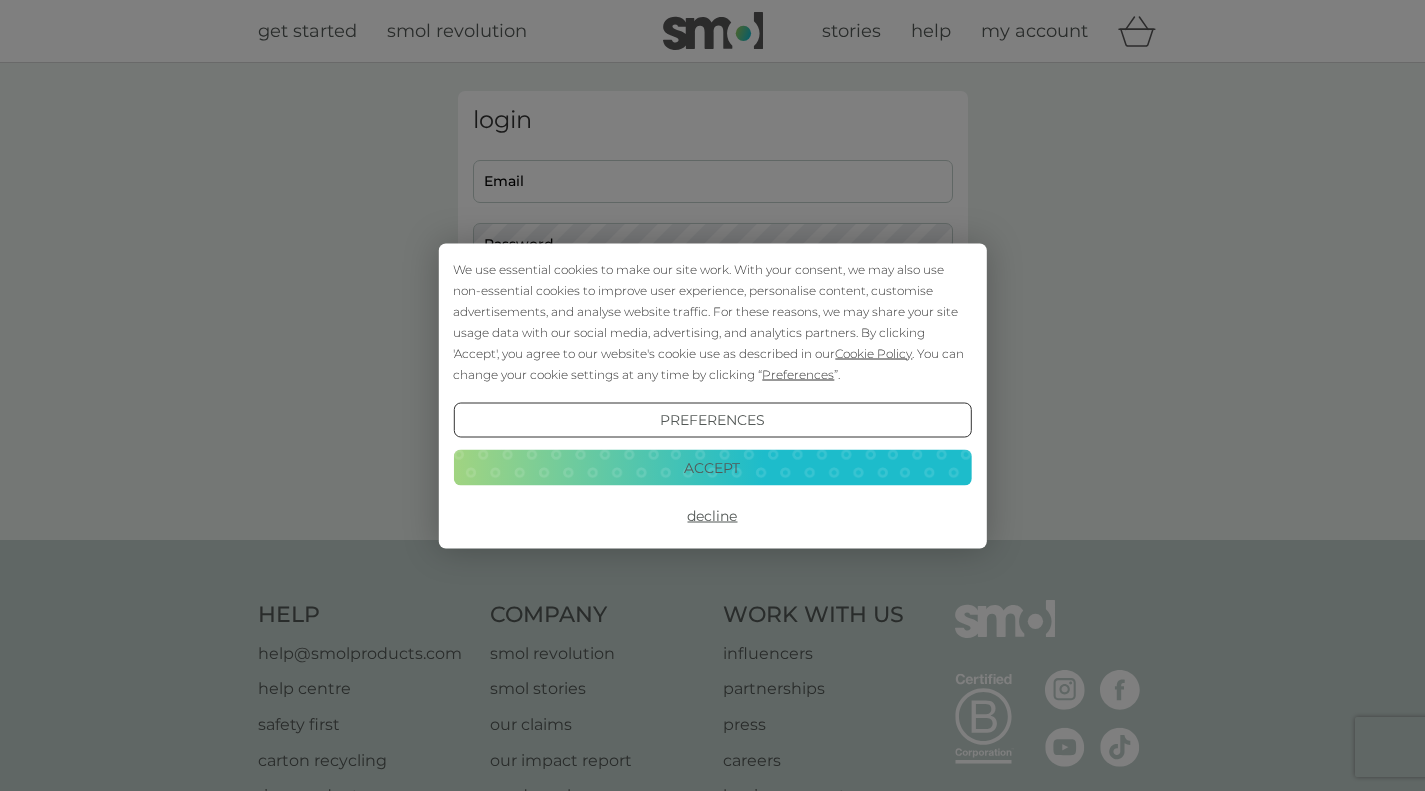 click on "Accept" at bounding box center [712, 468] 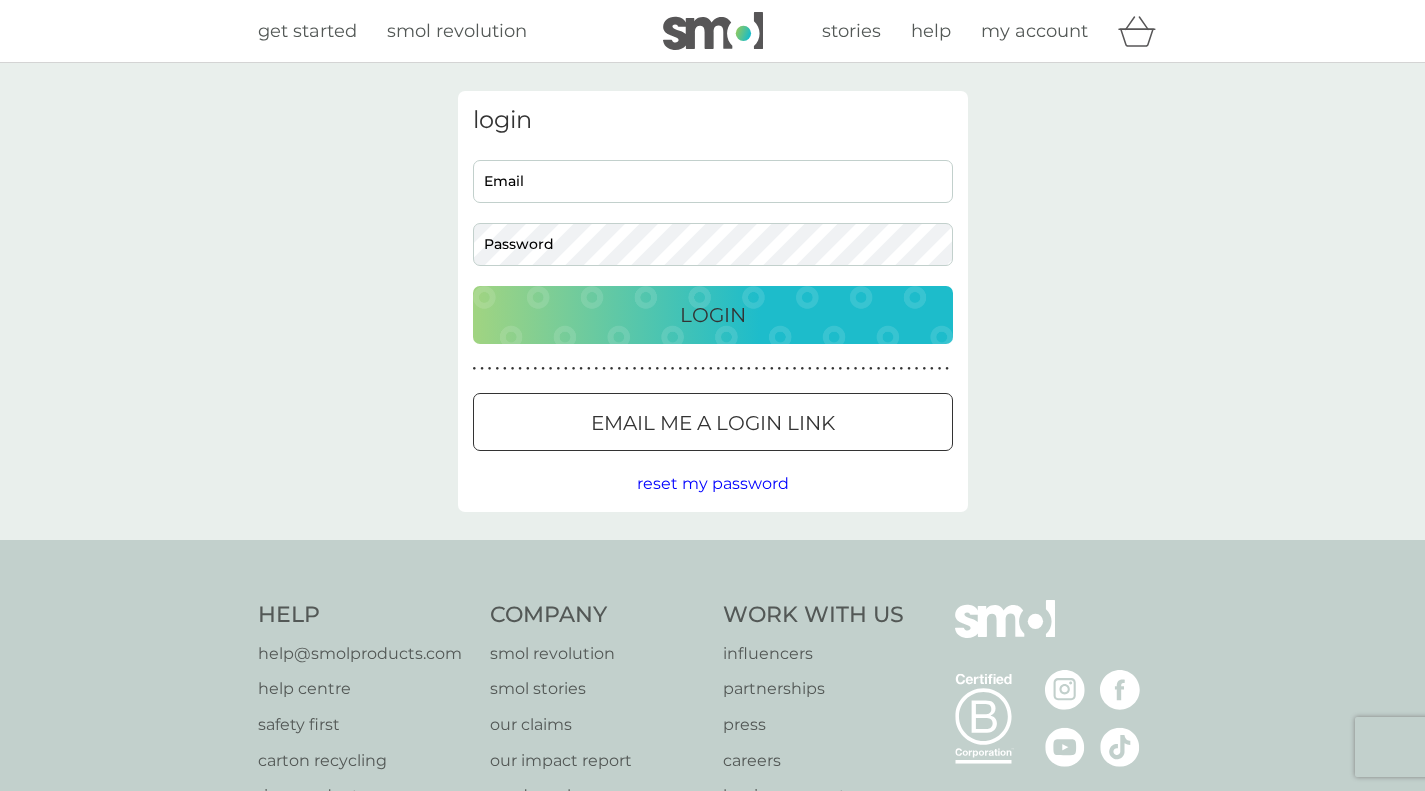 click at bounding box center (713, 423) 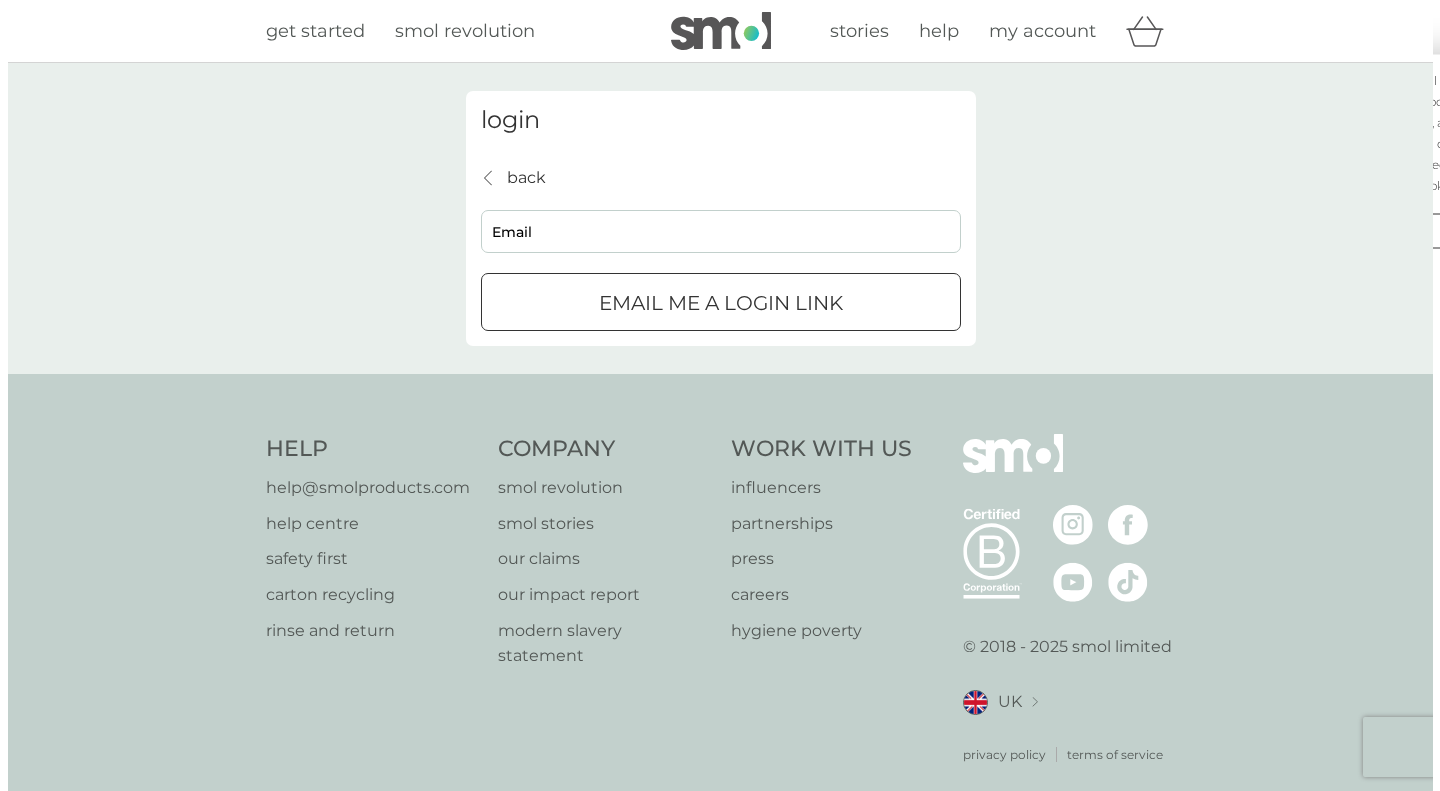 scroll, scrollTop: 0, scrollLeft: 0, axis: both 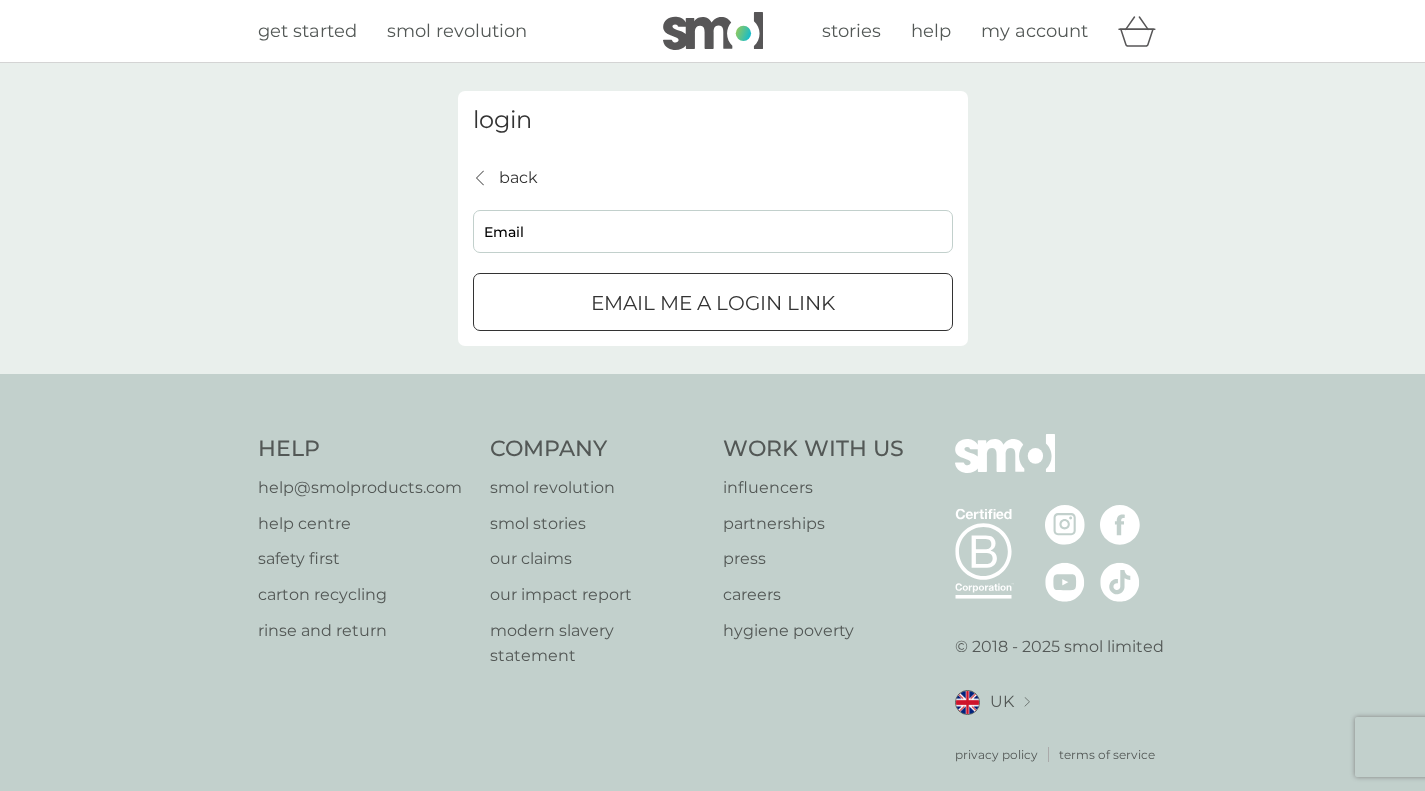 click on "back back Email Email me a login link" at bounding box center [713, 248] 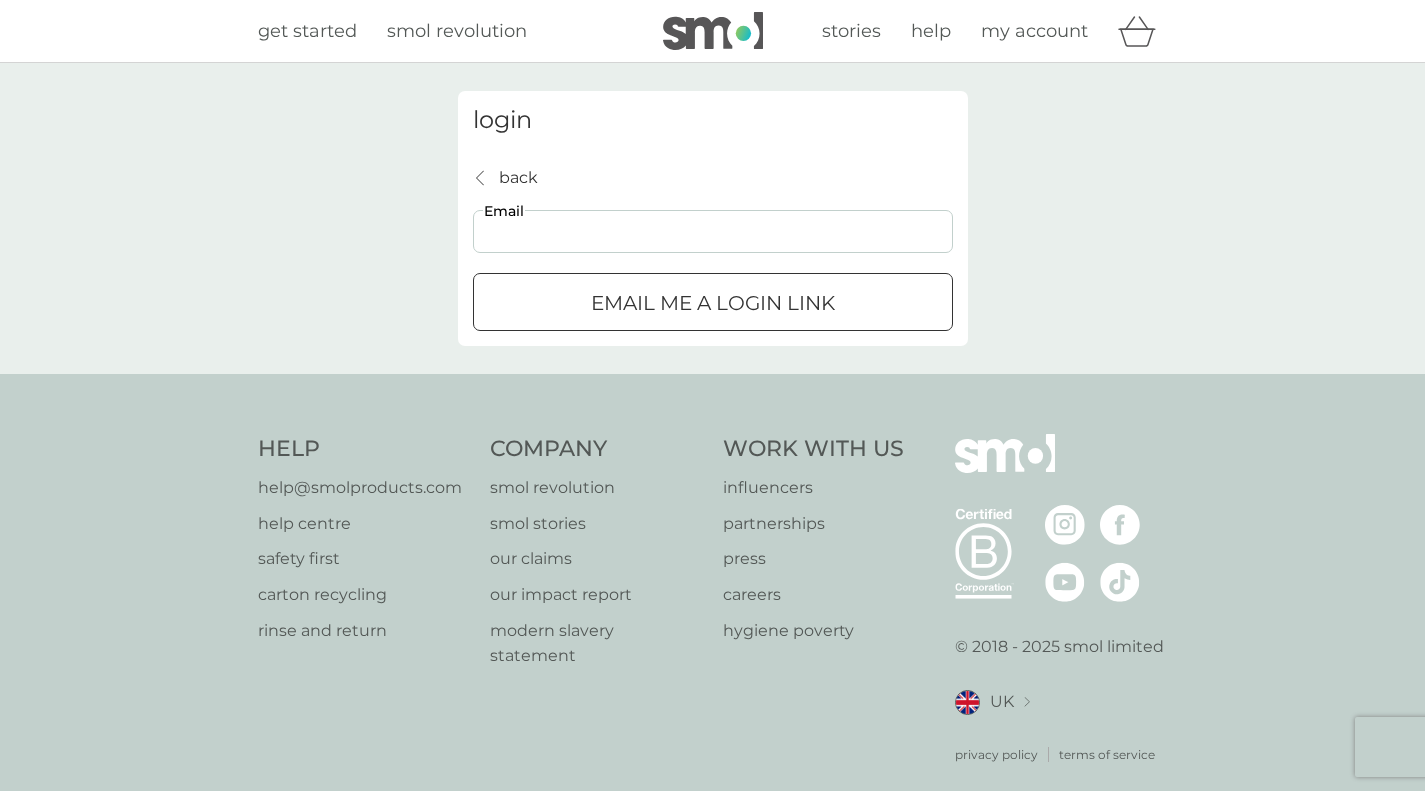 click on "Email" at bounding box center (713, 231) 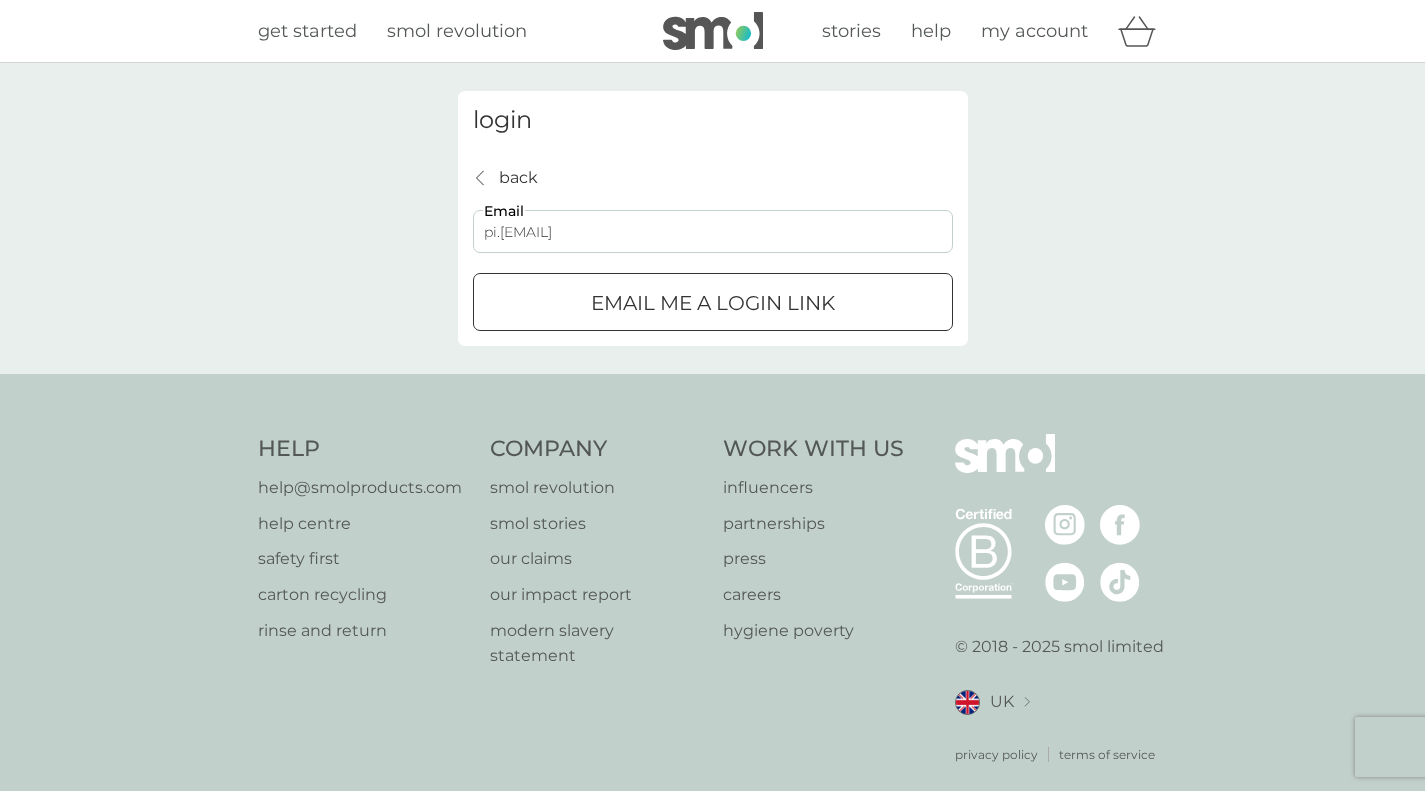 type on "pi.memphis@yahoo.com" 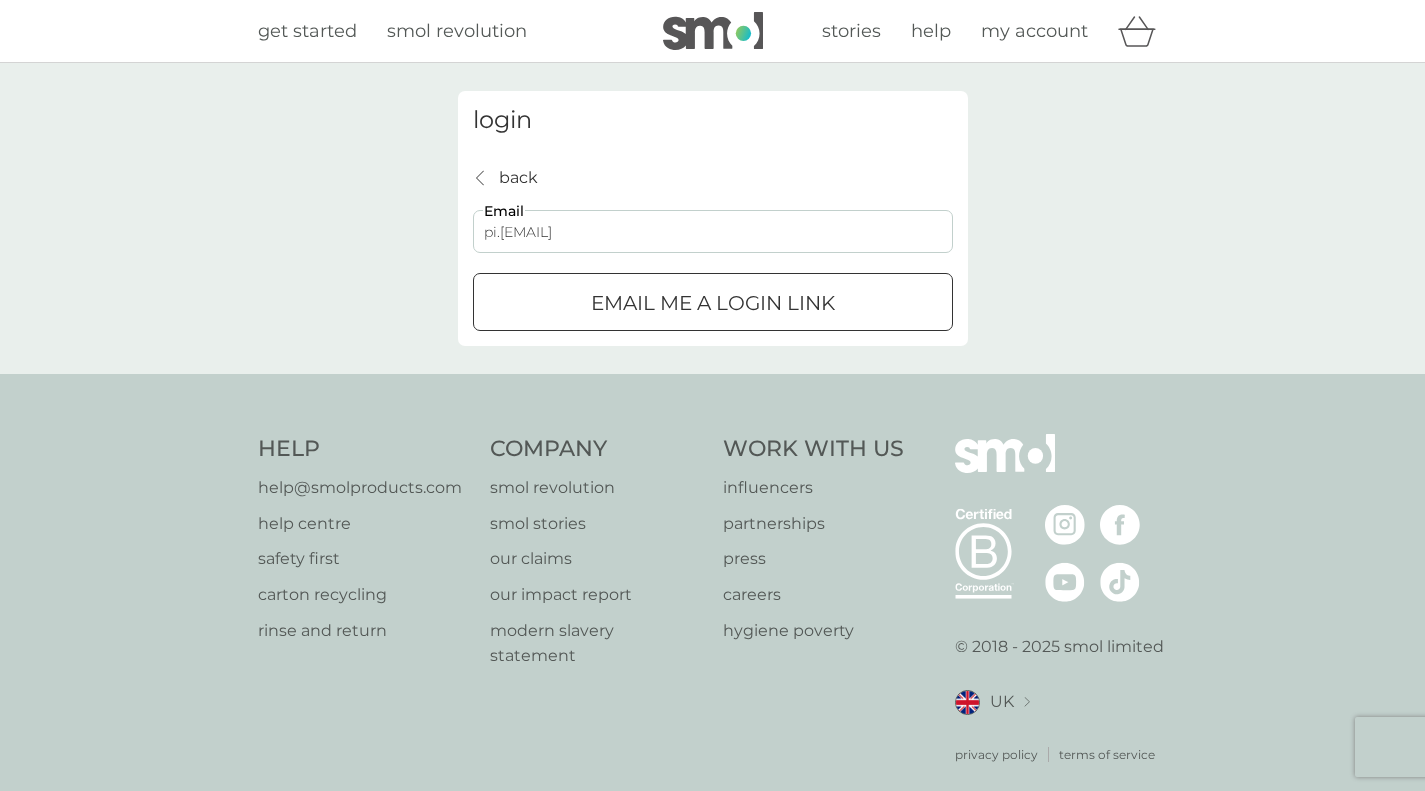 click at bounding box center [713, 303] 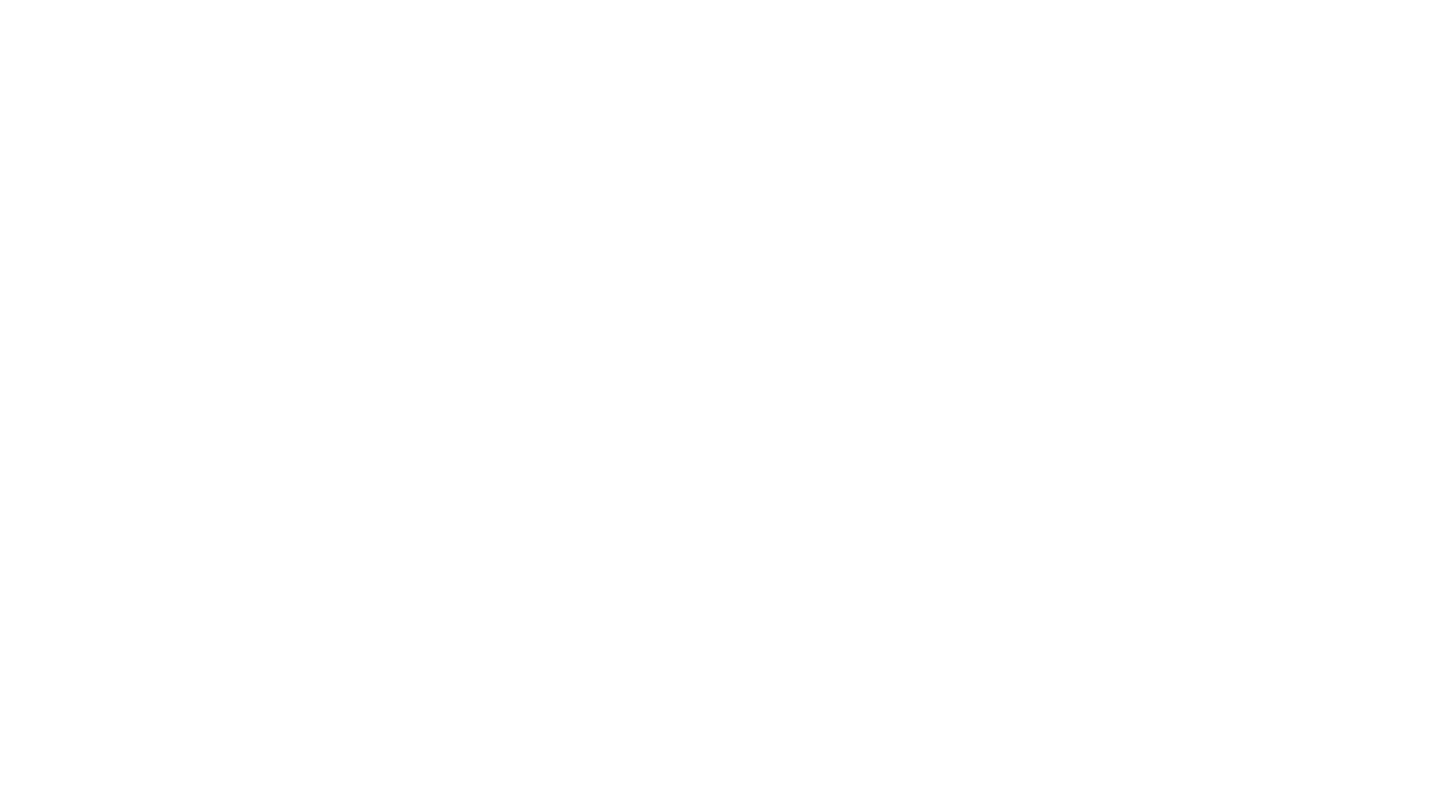 scroll, scrollTop: 0, scrollLeft: 0, axis: both 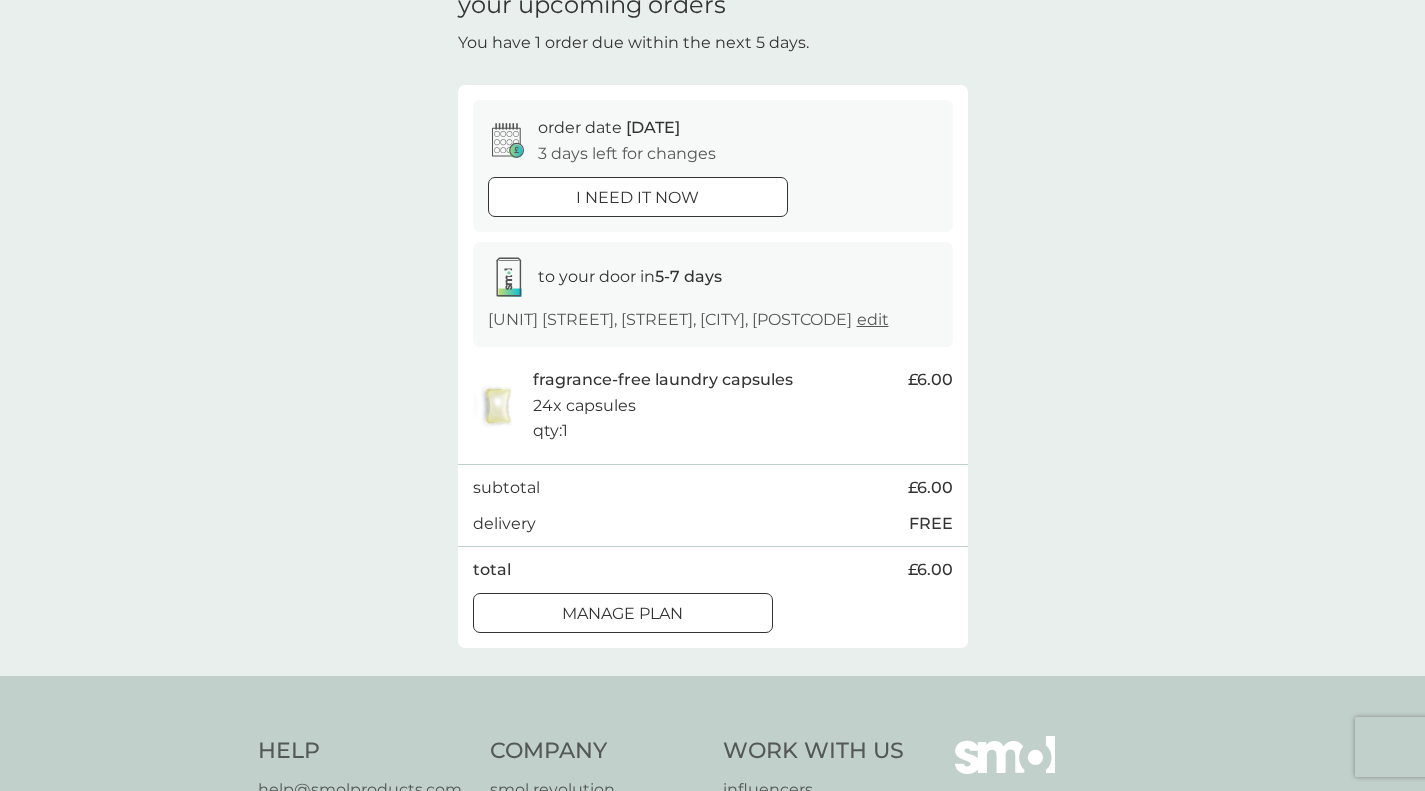 click on "Manage plan" at bounding box center [623, 613] 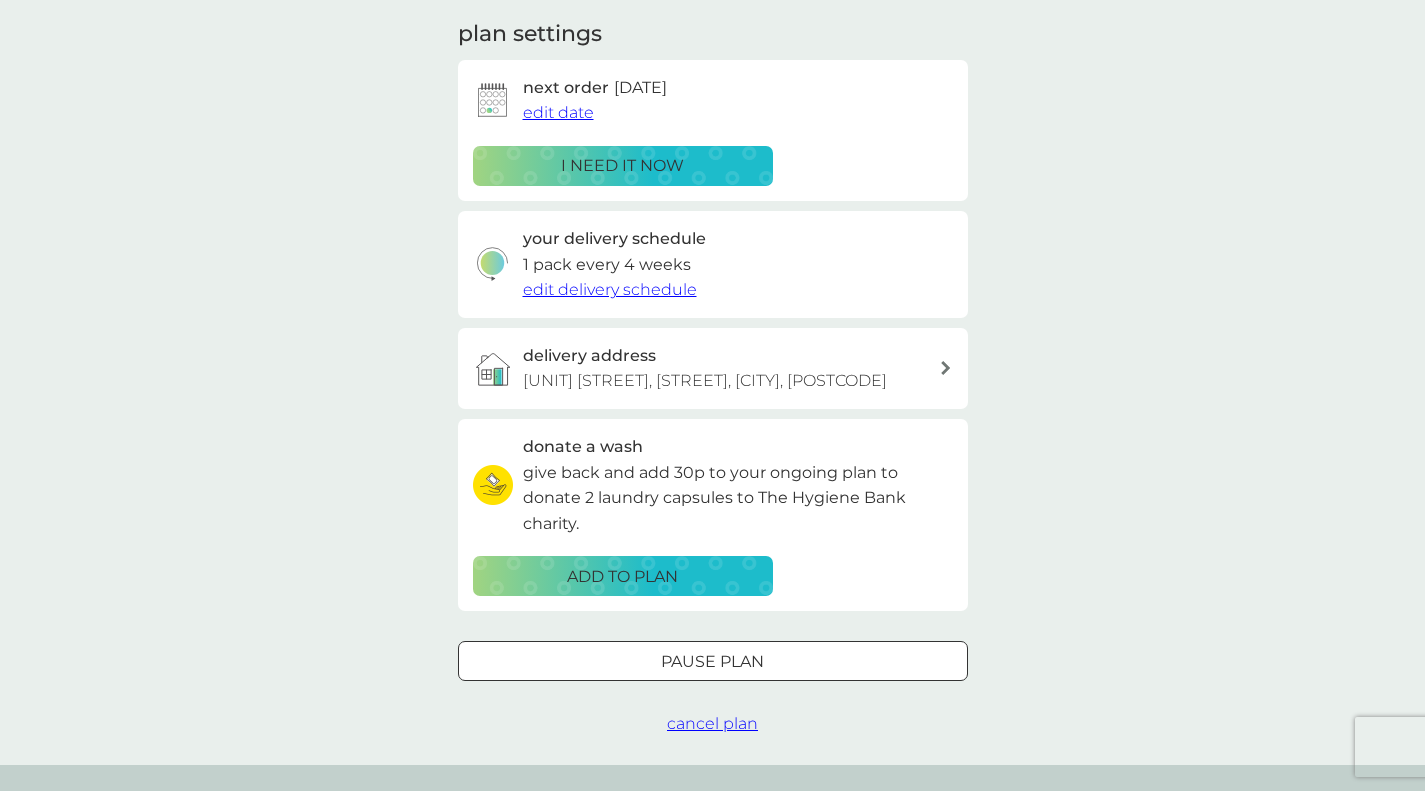 scroll, scrollTop: 400, scrollLeft: 0, axis: vertical 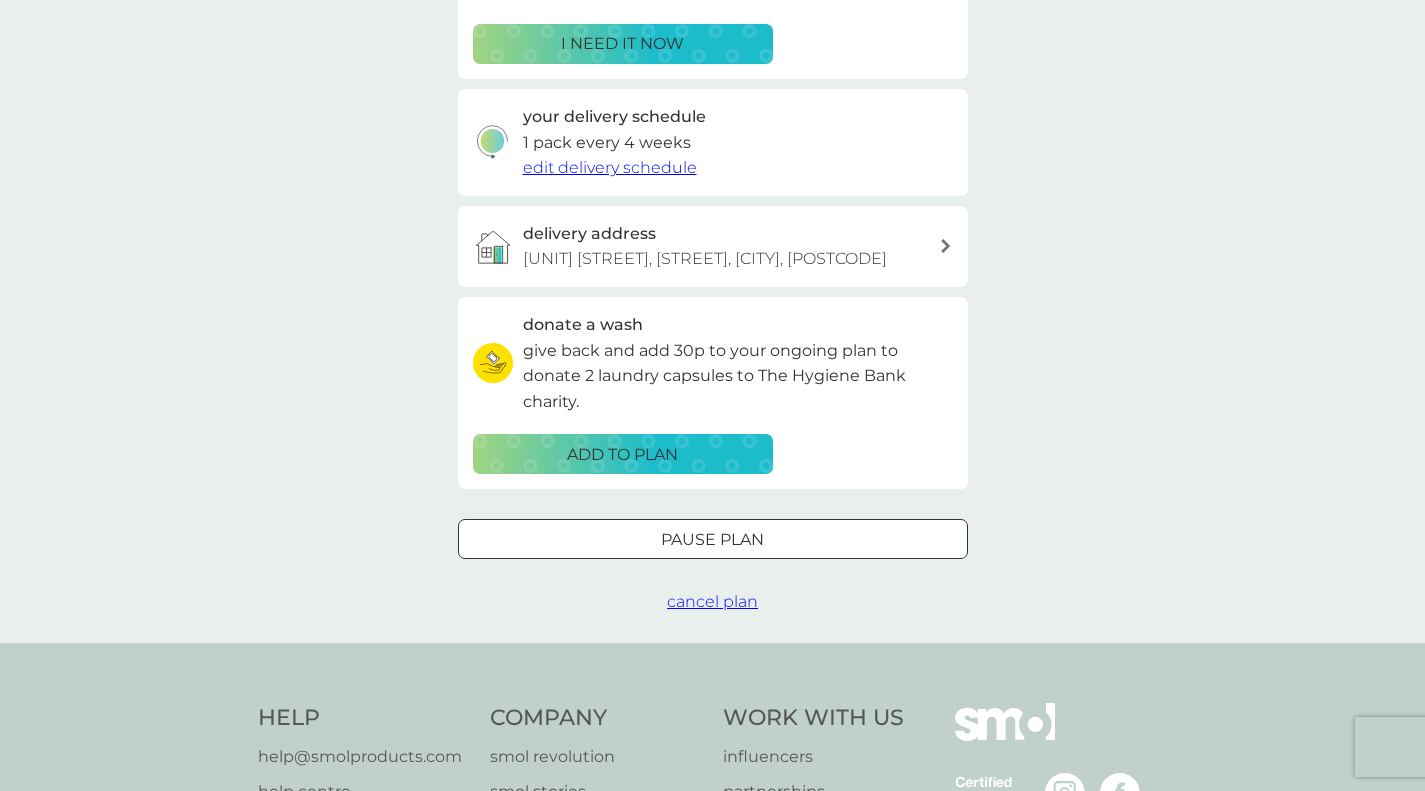 click on "Pause plan" at bounding box center (712, 540) 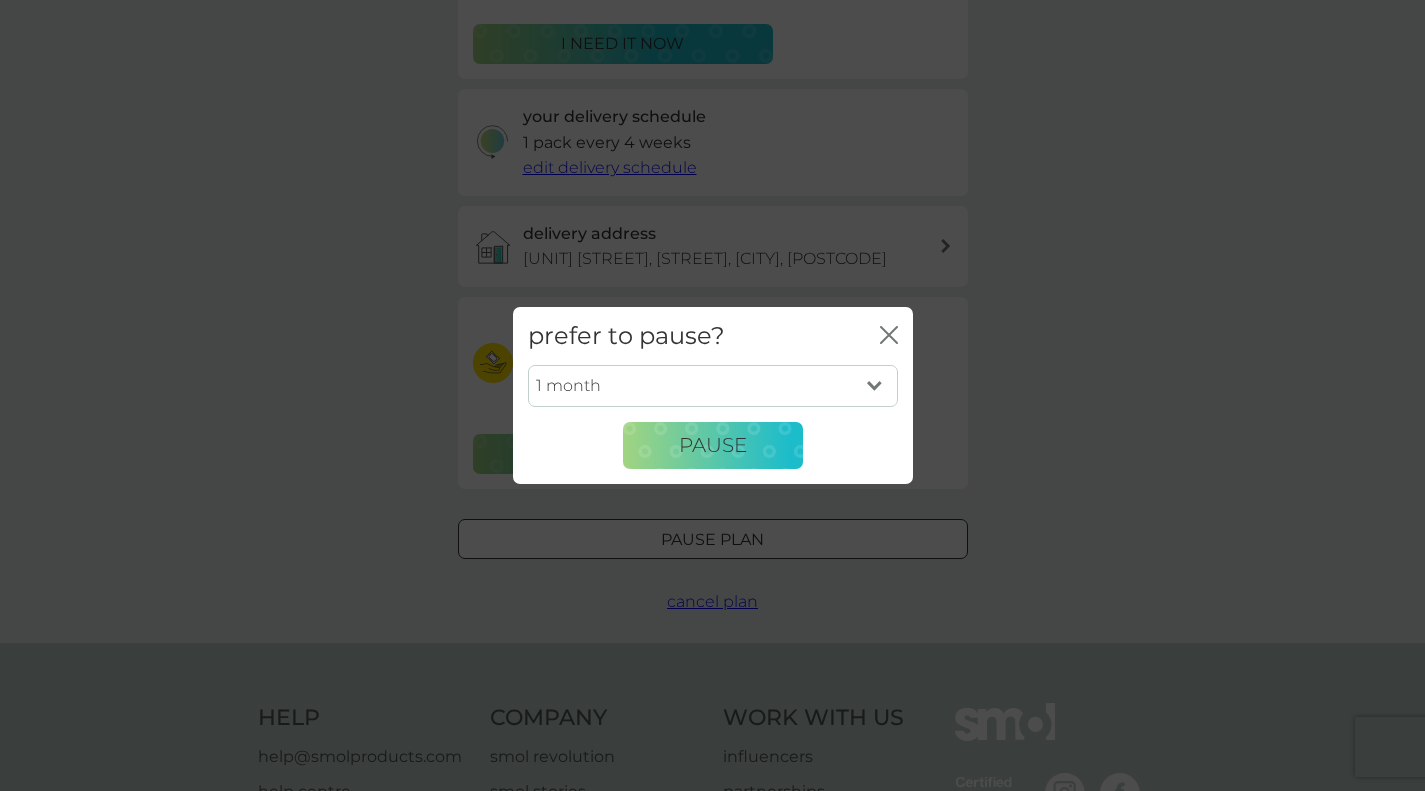 click on "1 month 2 months 3 months 4 months 5 months 6 months" at bounding box center (713, 386) 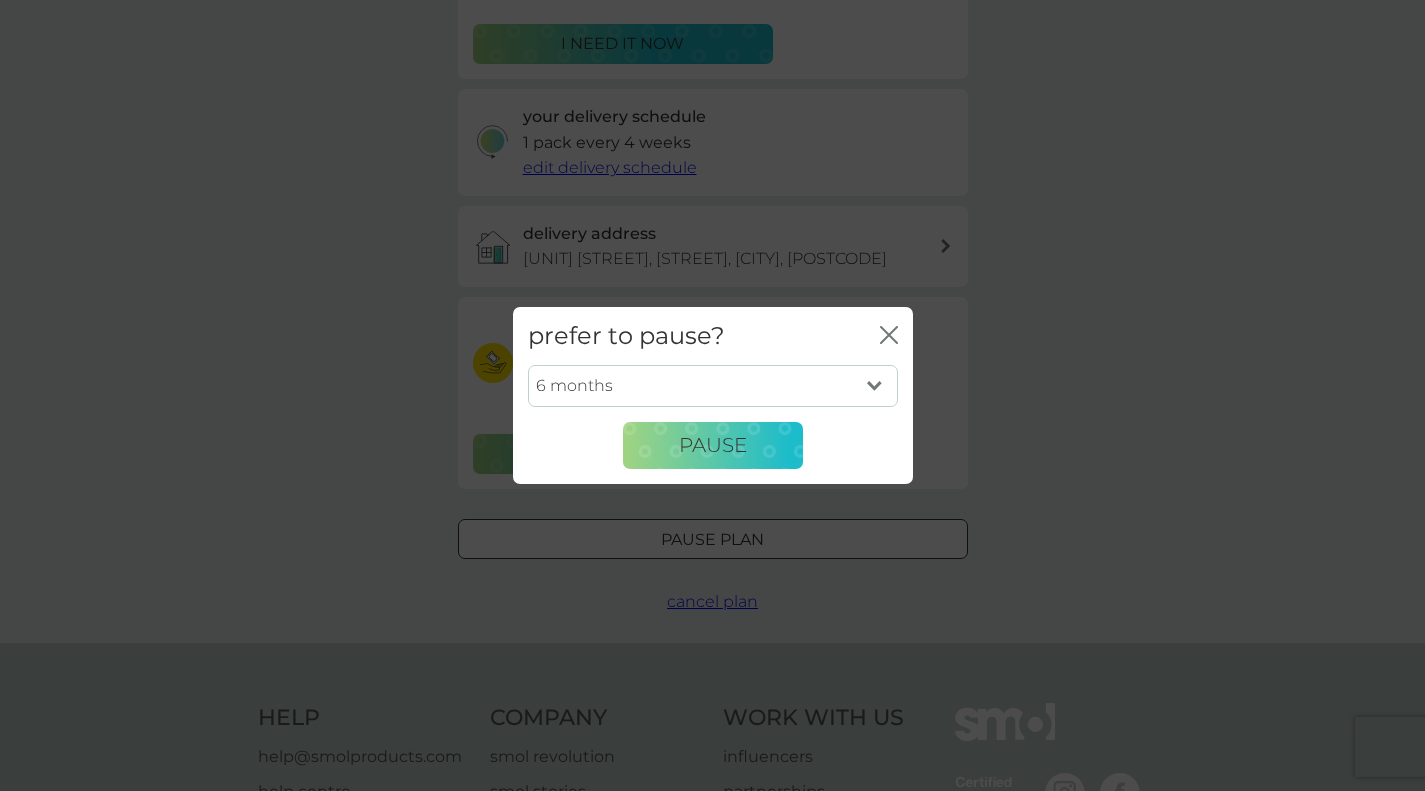 click on "1 month 2 months 3 months 4 months 5 months 6 months" at bounding box center (713, 386) 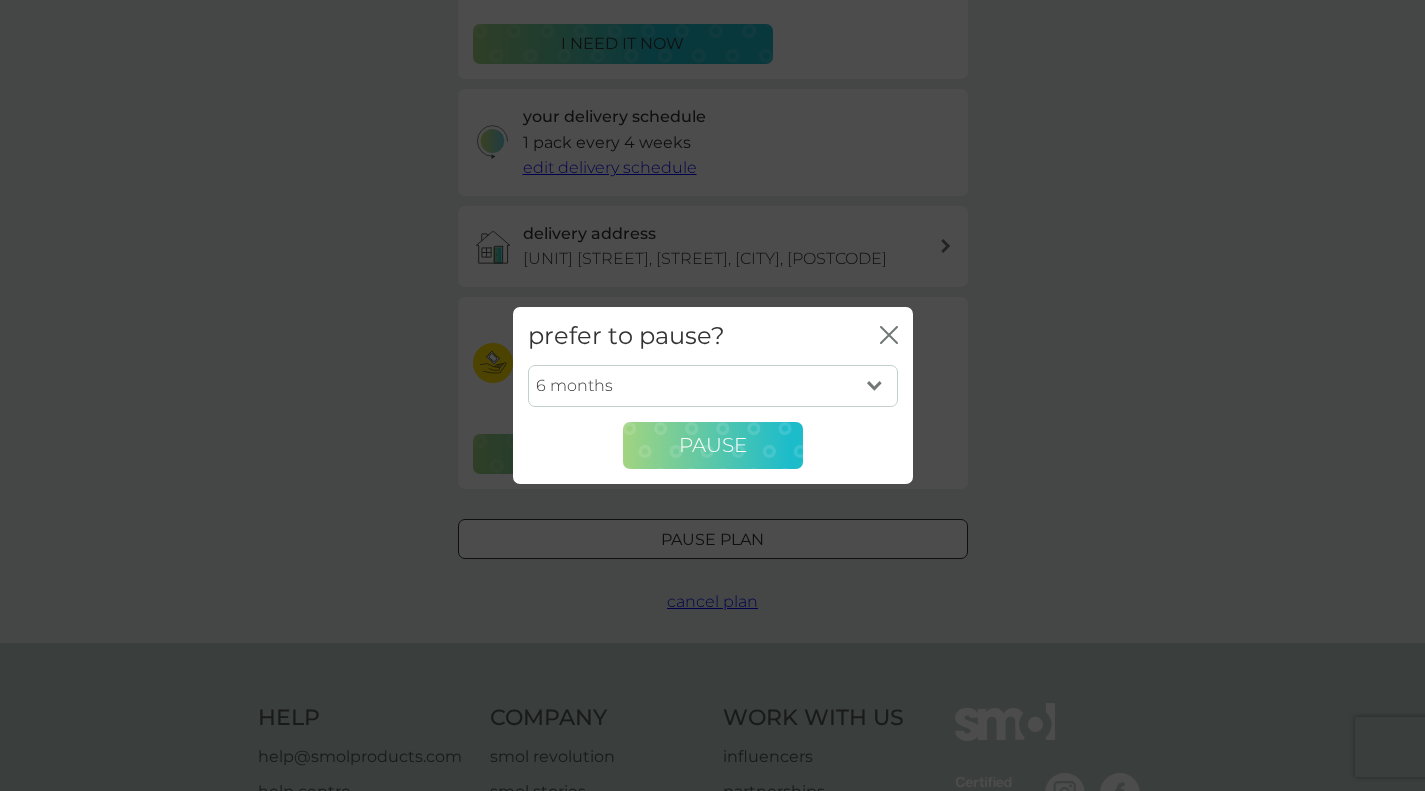 click on "Pause" at bounding box center [713, 446] 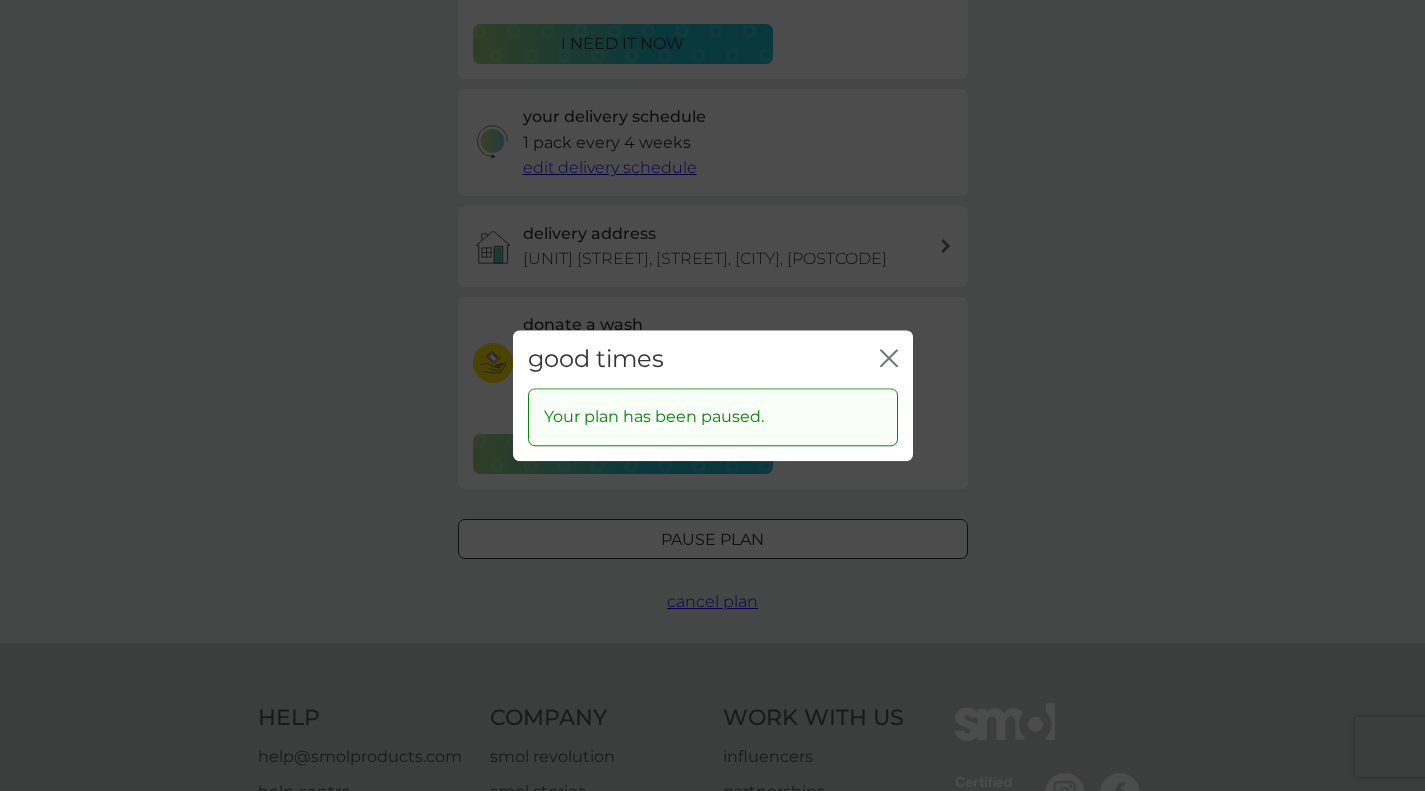 click on "close" 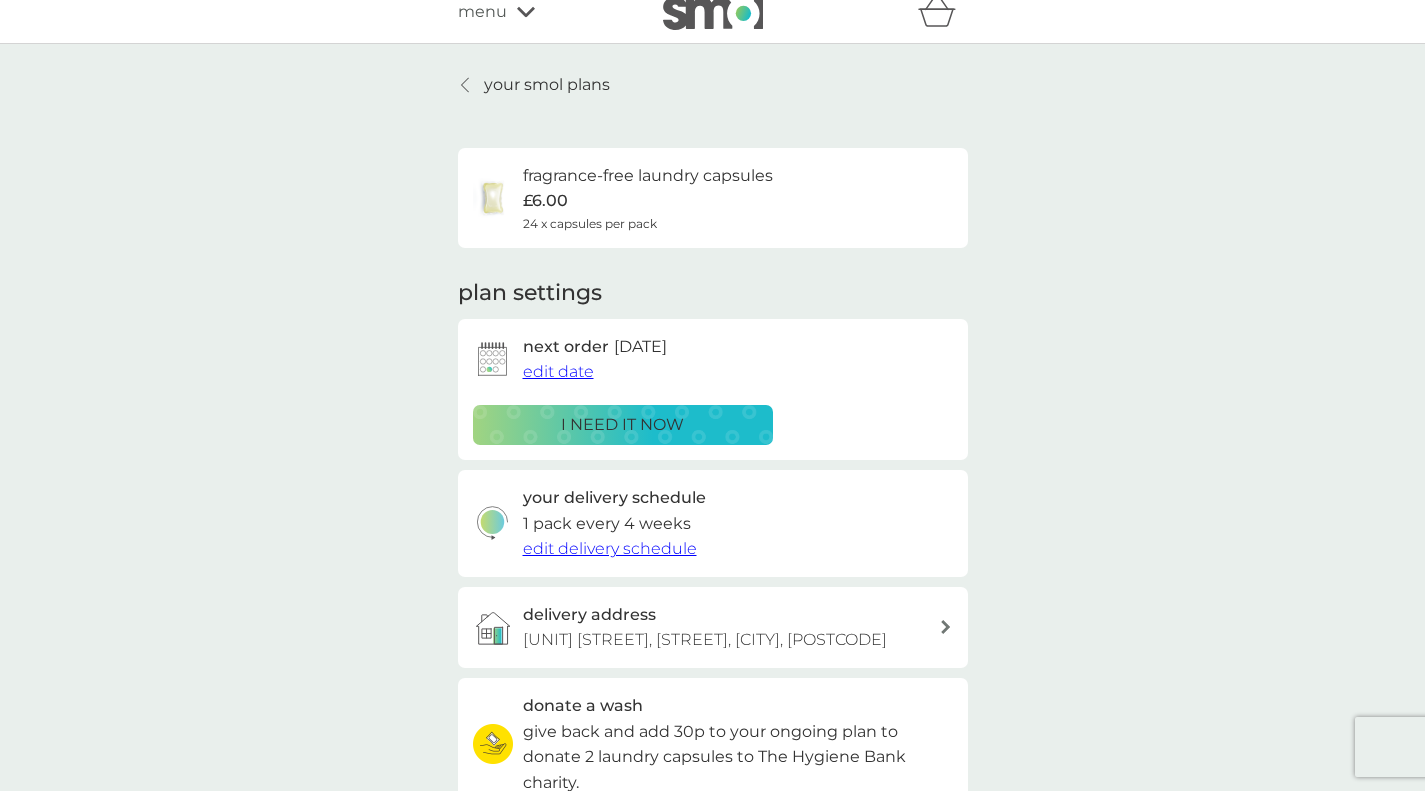 scroll, scrollTop: 0, scrollLeft: 0, axis: both 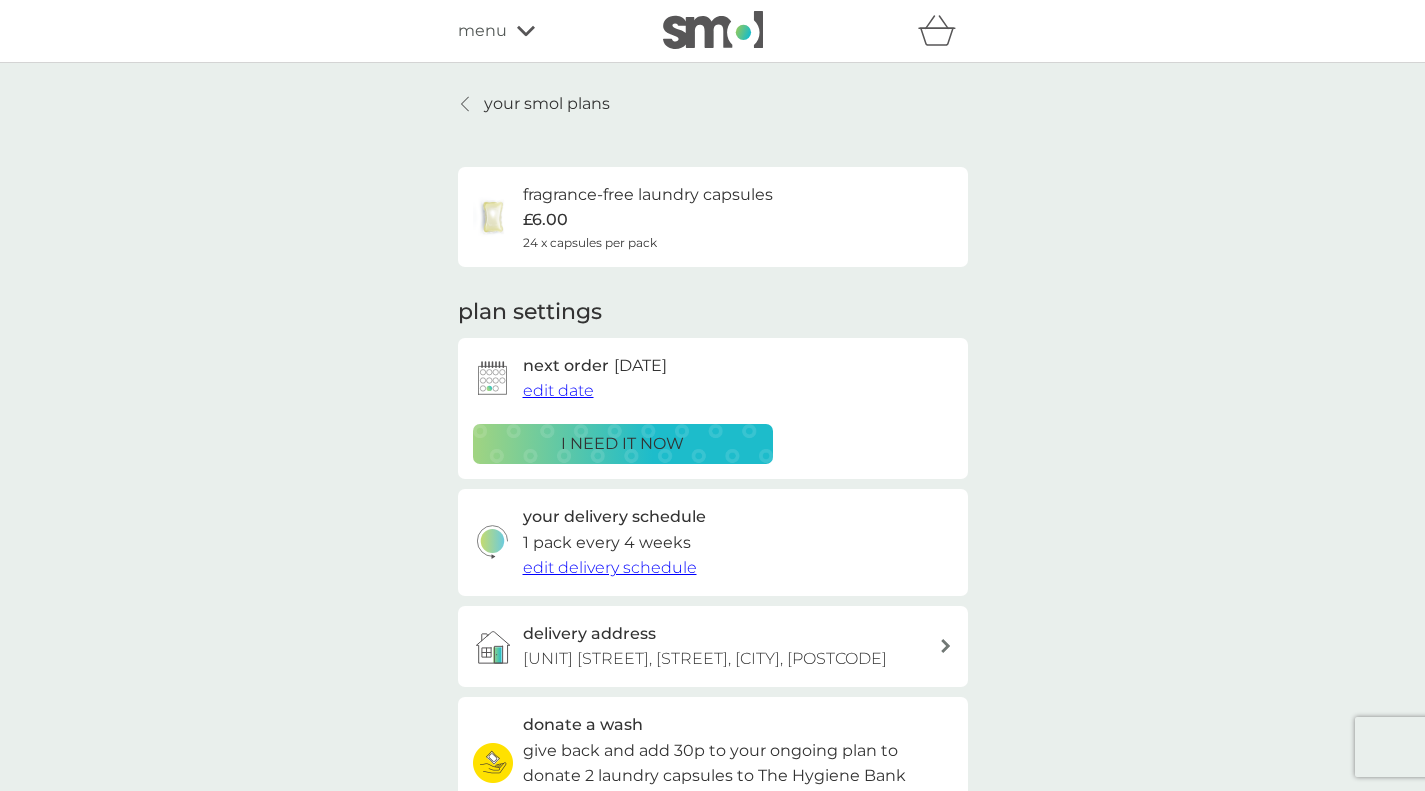 click on "menu" at bounding box center [482, 31] 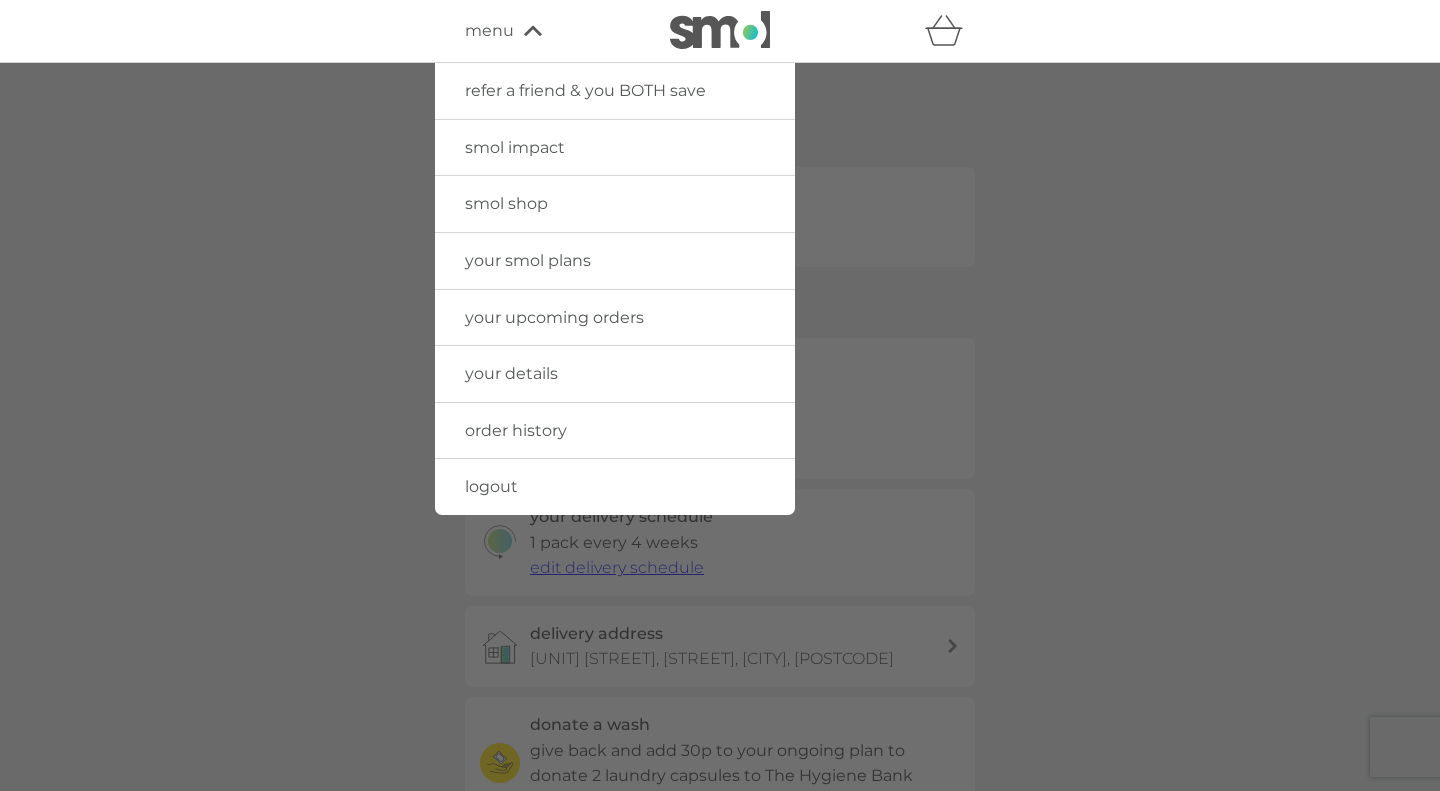 click on "your smol plans" at bounding box center [528, 260] 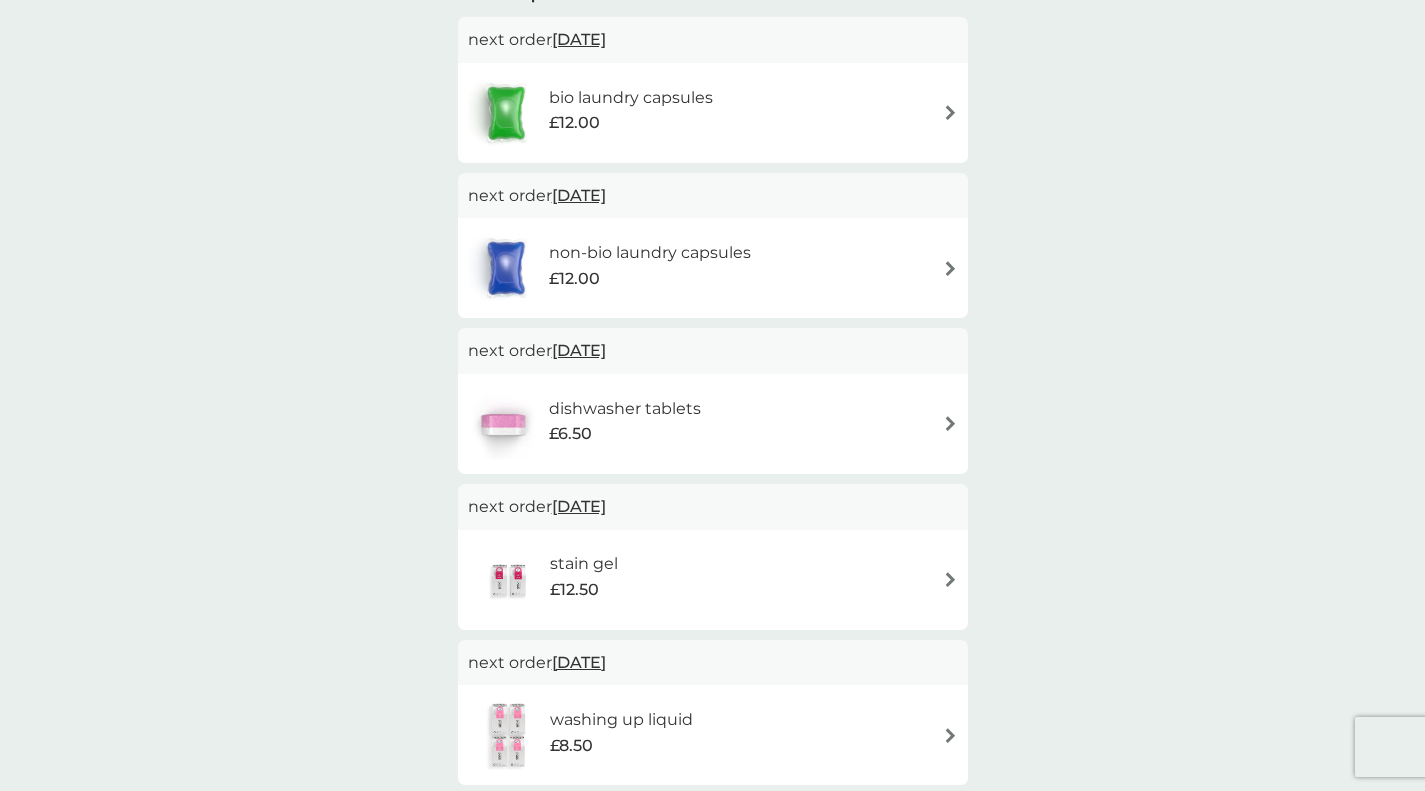 scroll, scrollTop: 500, scrollLeft: 0, axis: vertical 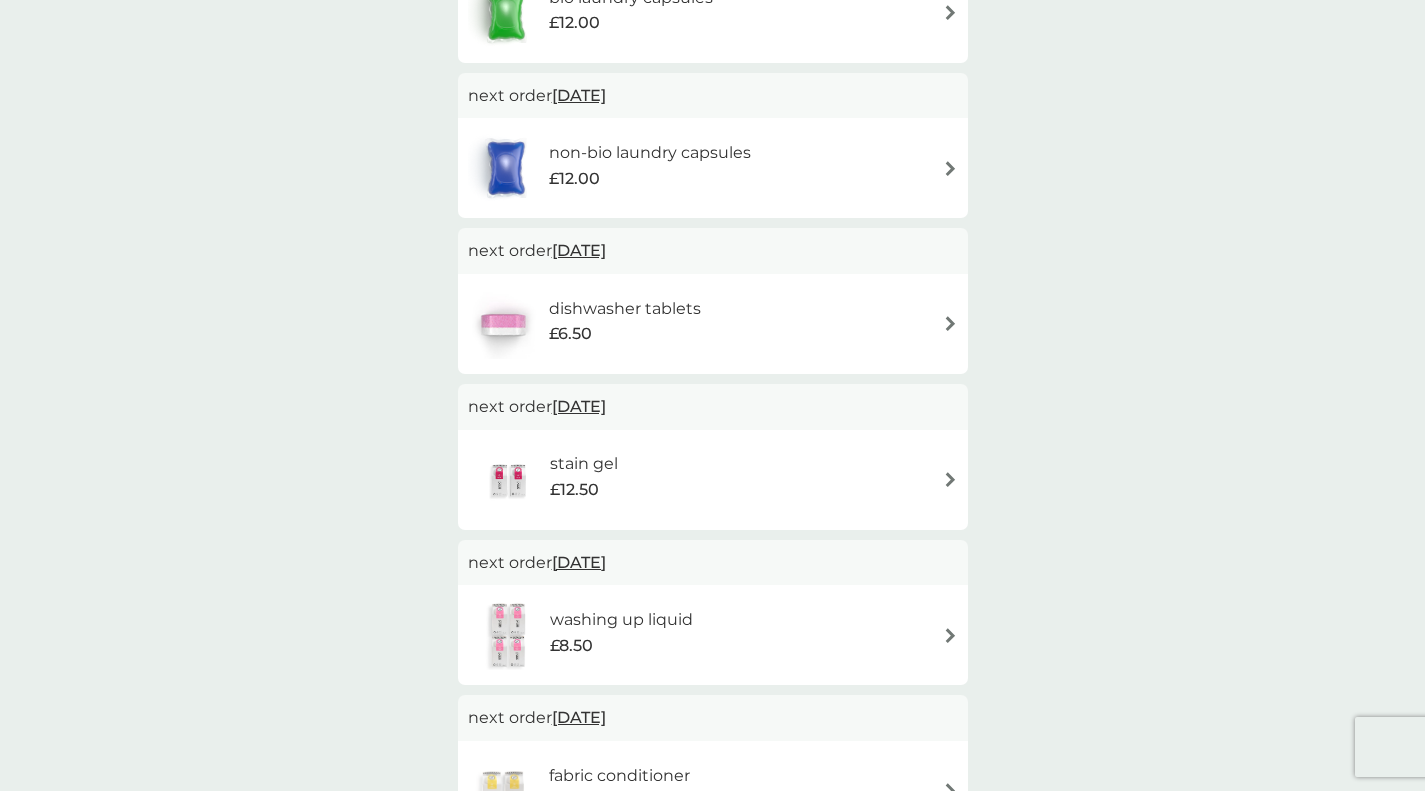 click on "stain gel £12.50" at bounding box center (713, 480) 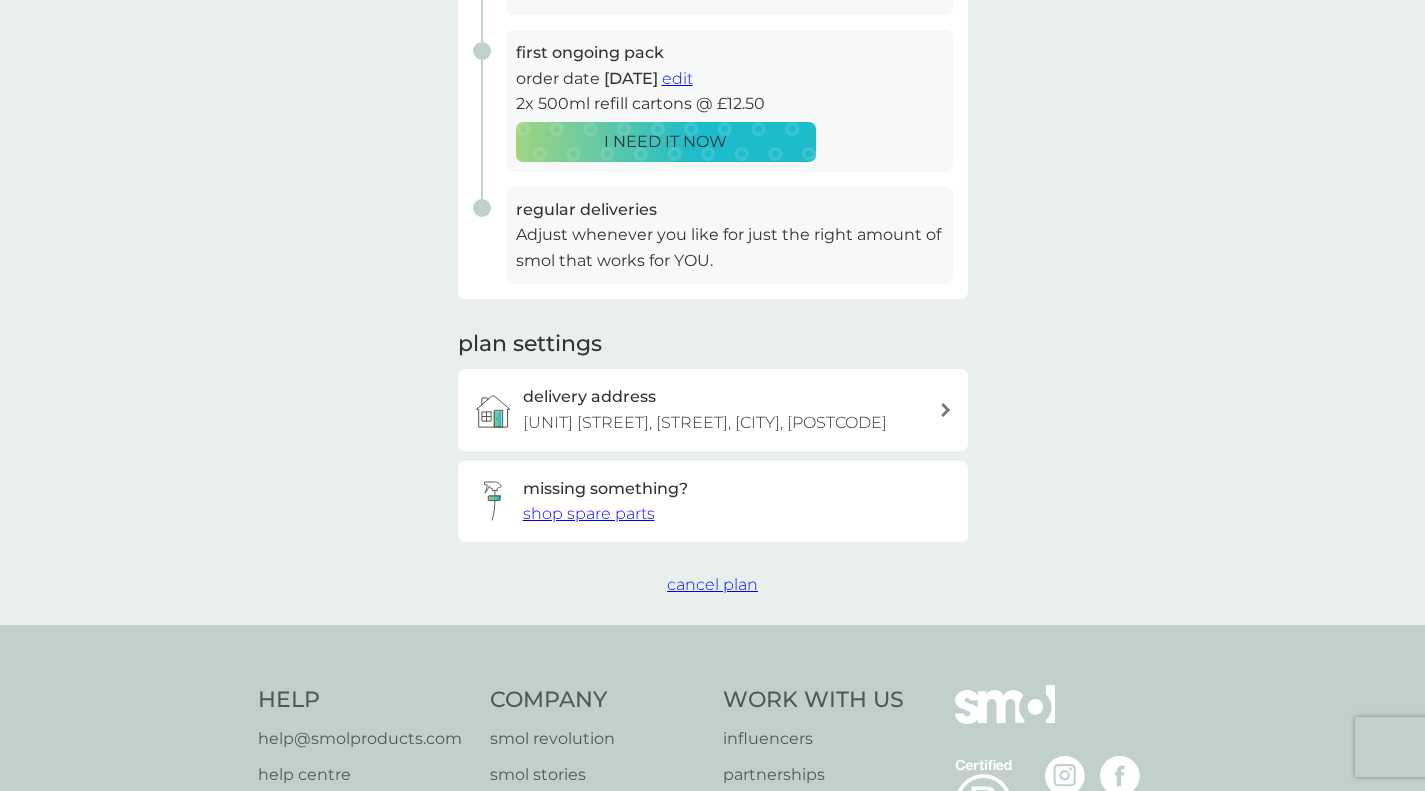 scroll, scrollTop: 300, scrollLeft: 0, axis: vertical 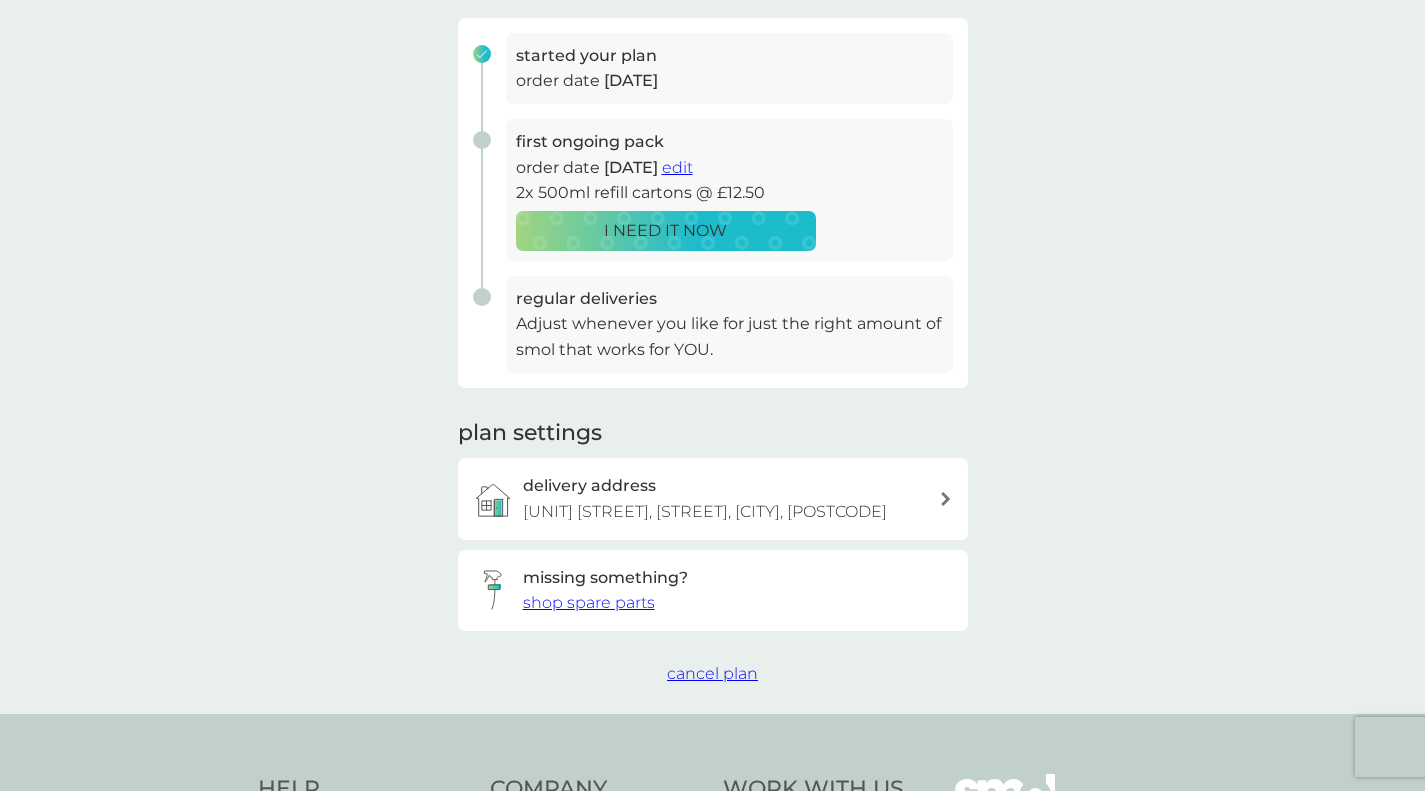click on "shop spare parts" at bounding box center [589, 603] 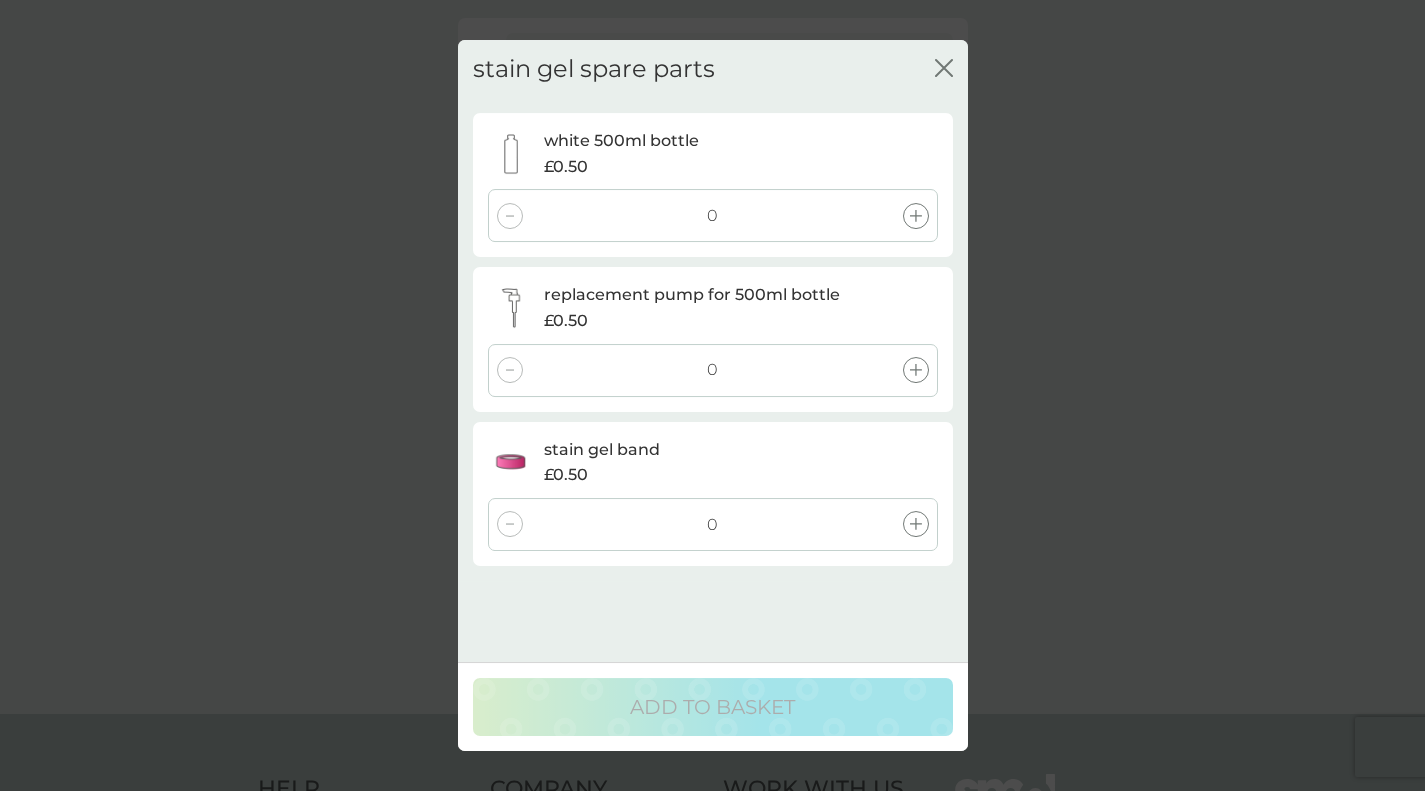click on "close" 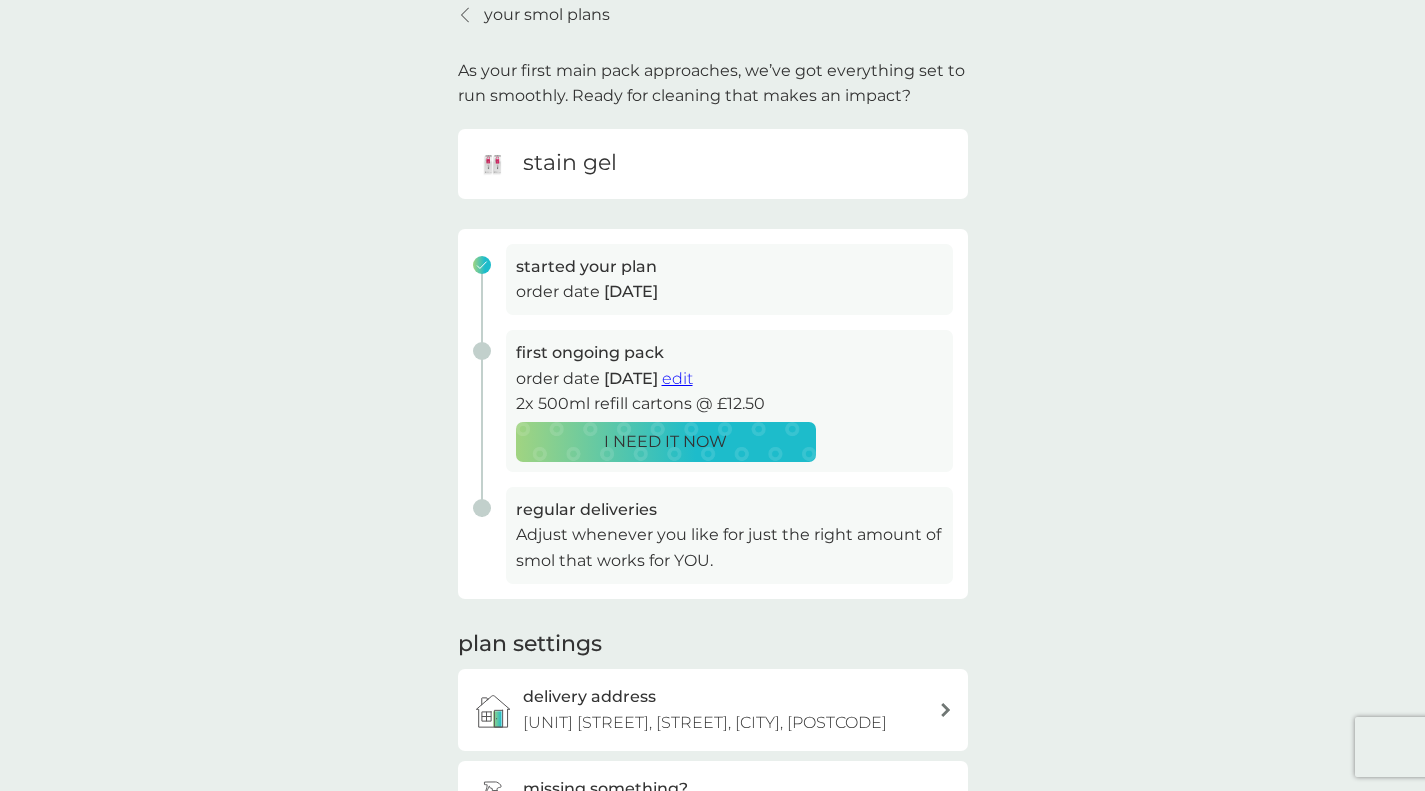 scroll, scrollTop: 0, scrollLeft: 0, axis: both 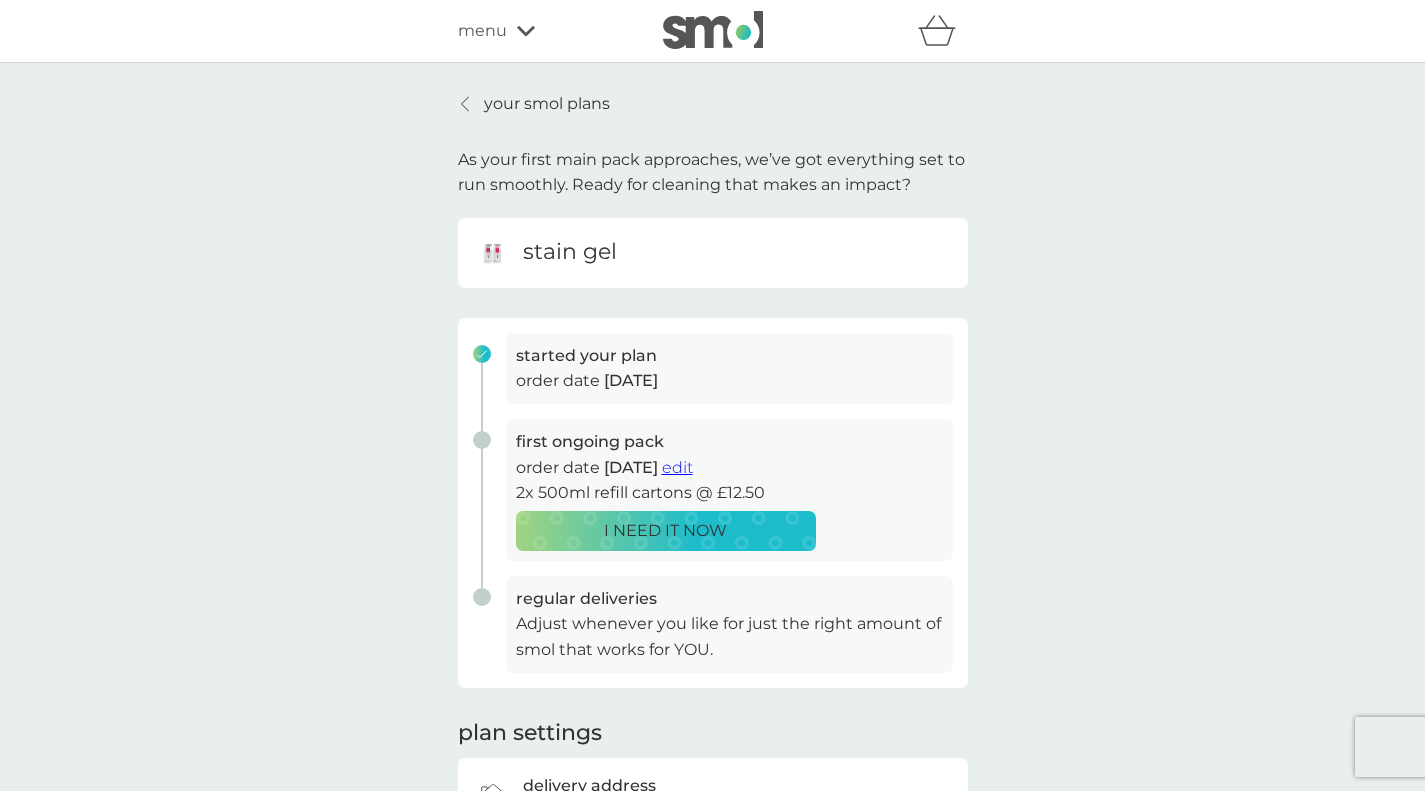 click 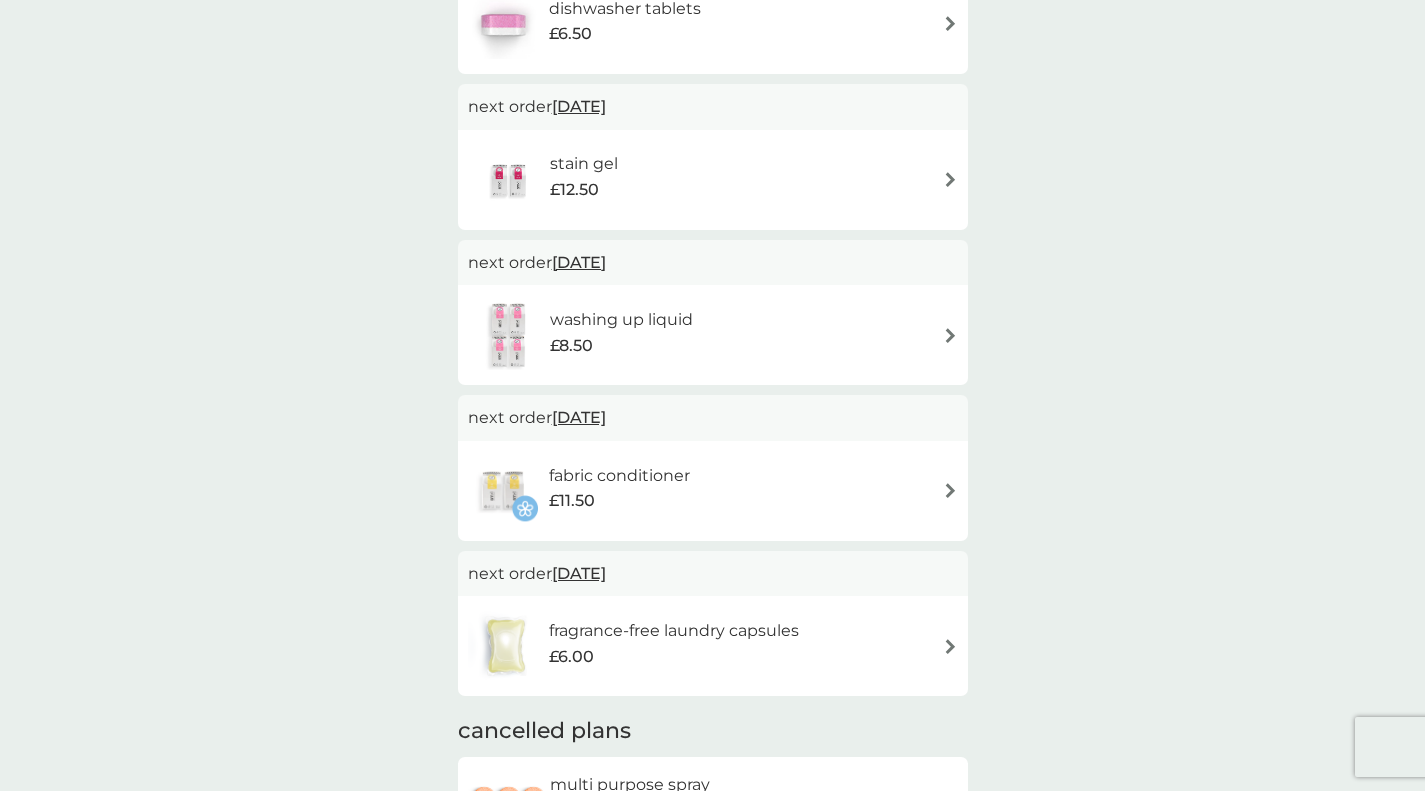 scroll, scrollTop: 1100, scrollLeft: 0, axis: vertical 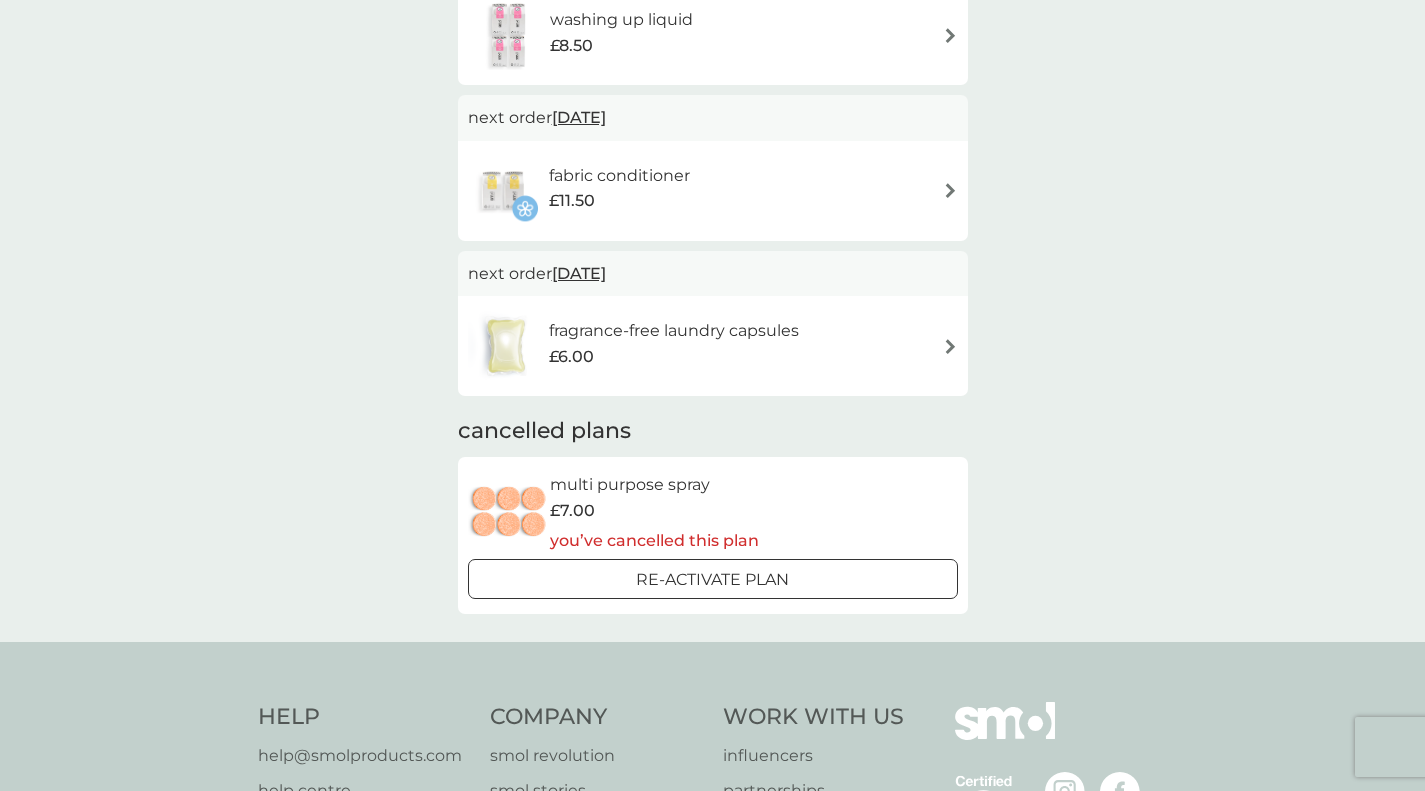 click on "multi purpose spray £7.00 you’ve cancelled this plan Re-activate Plan" at bounding box center [713, 535] 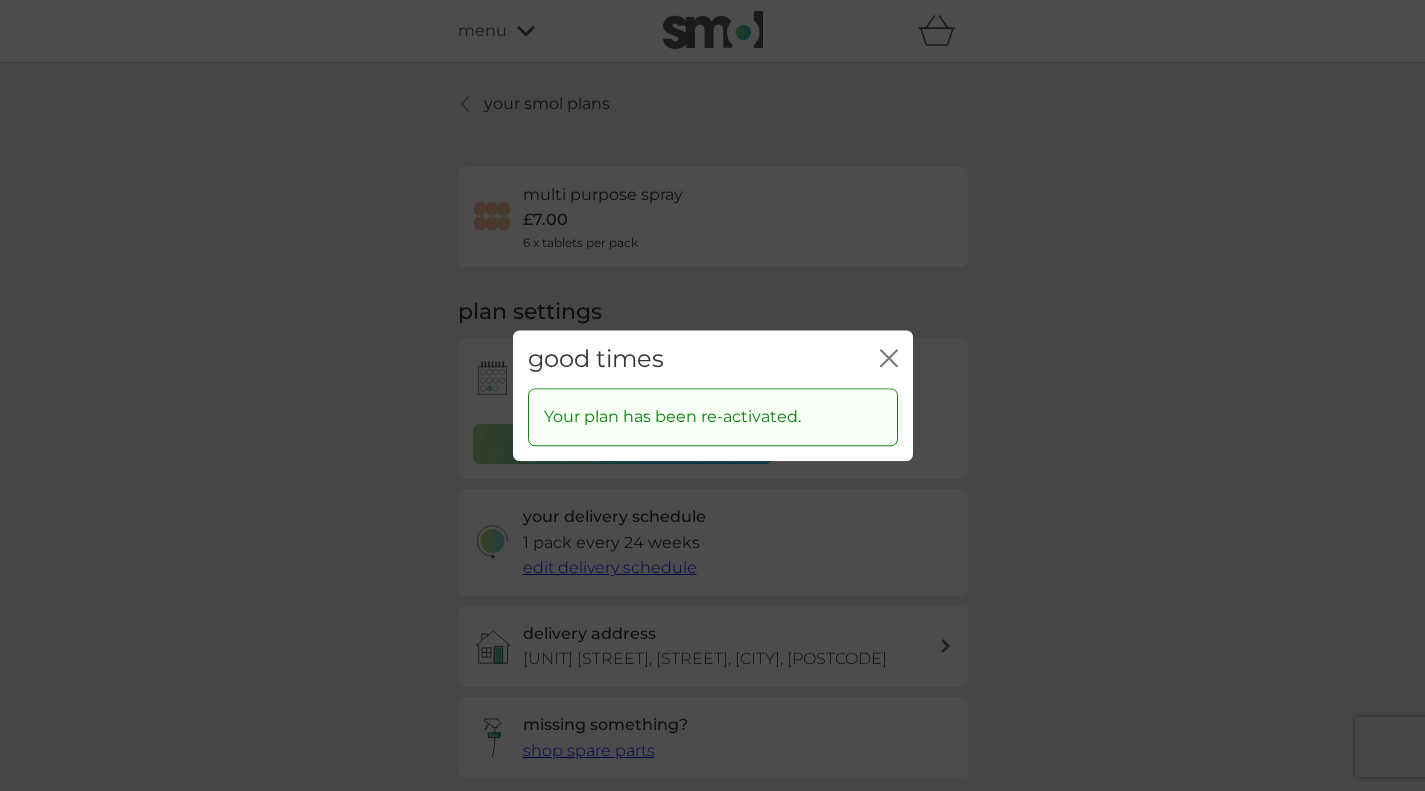 scroll, scrollTop: 200, scrollLeft: 0, axis: vertical 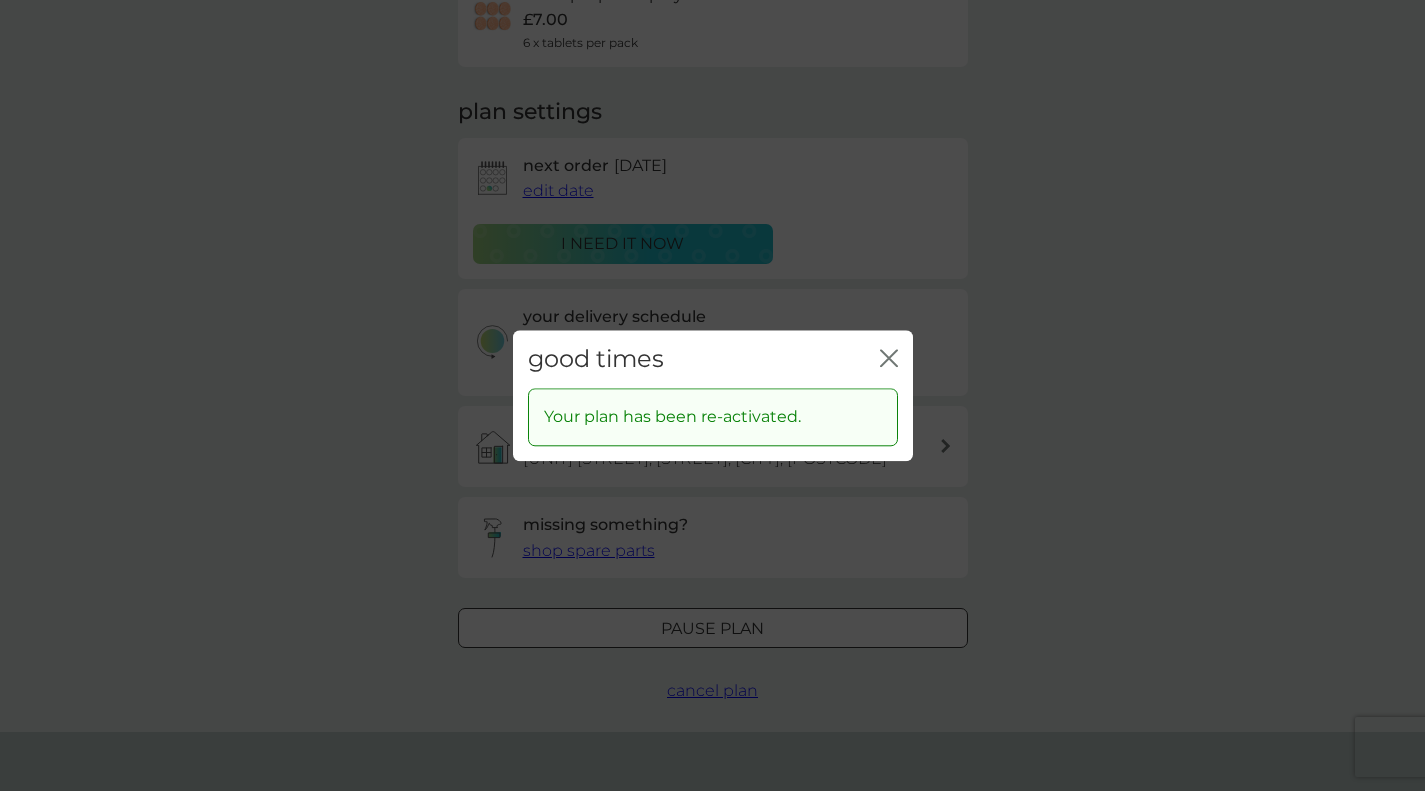 click on "close" 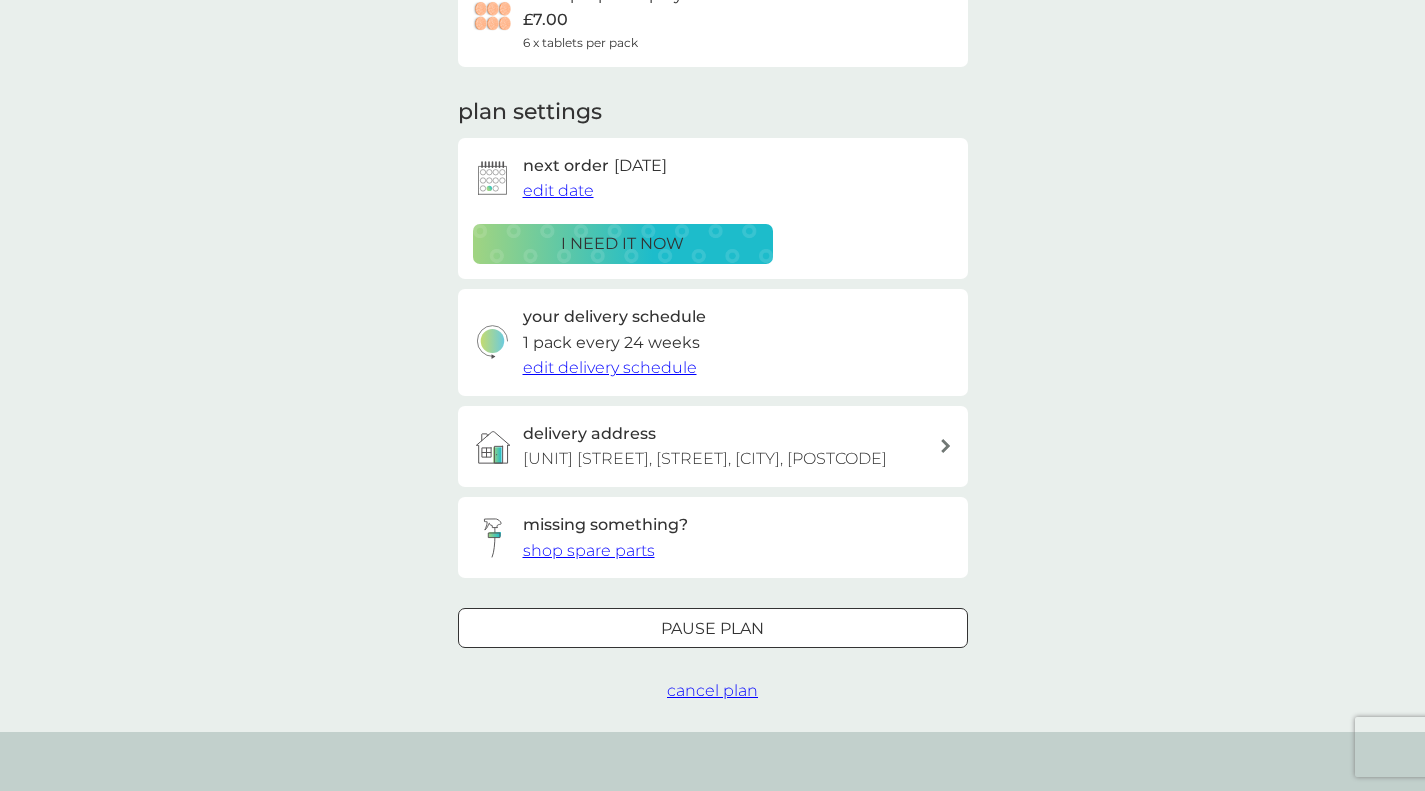 click on "shop spare parts" at bounding box center [589, 550] 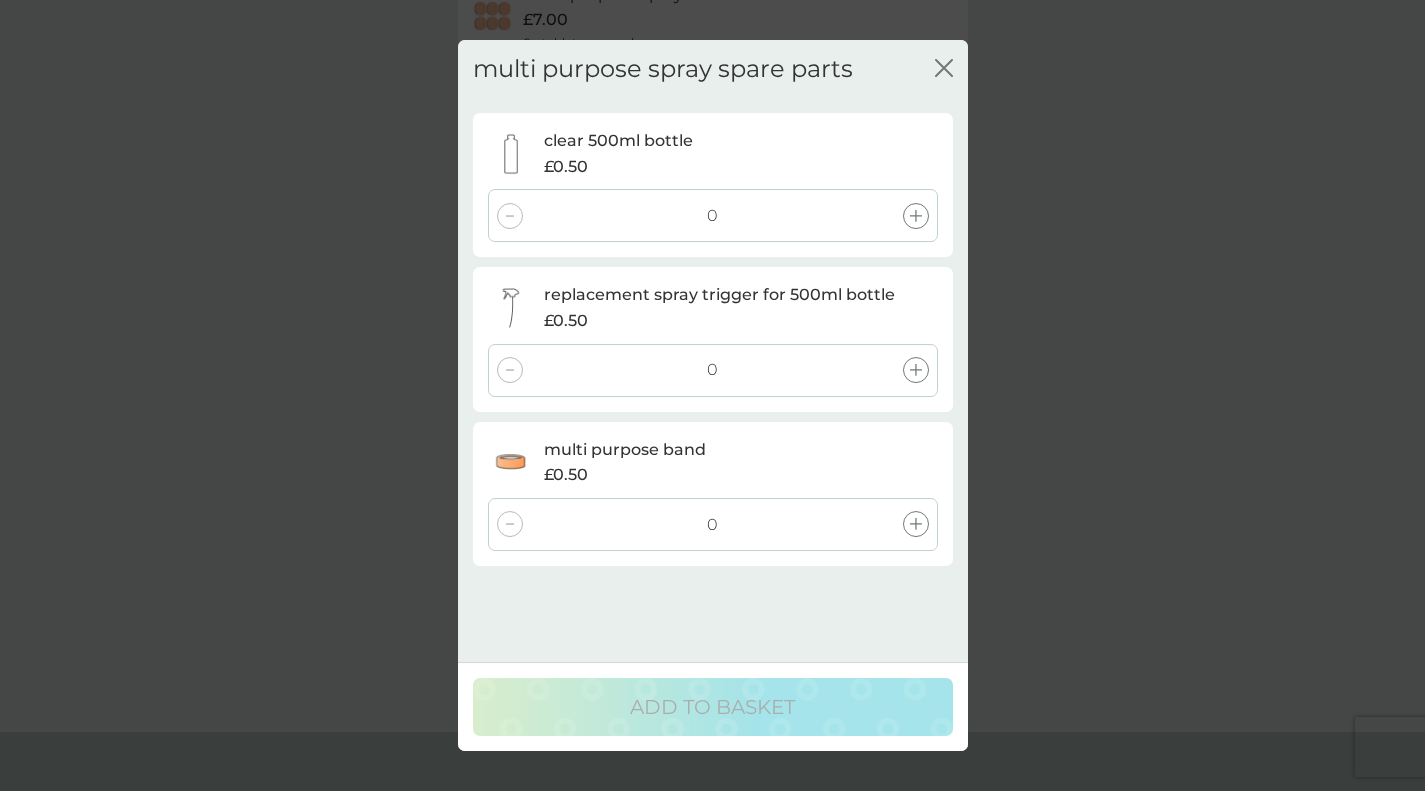 click at bounding box center (916, 216) 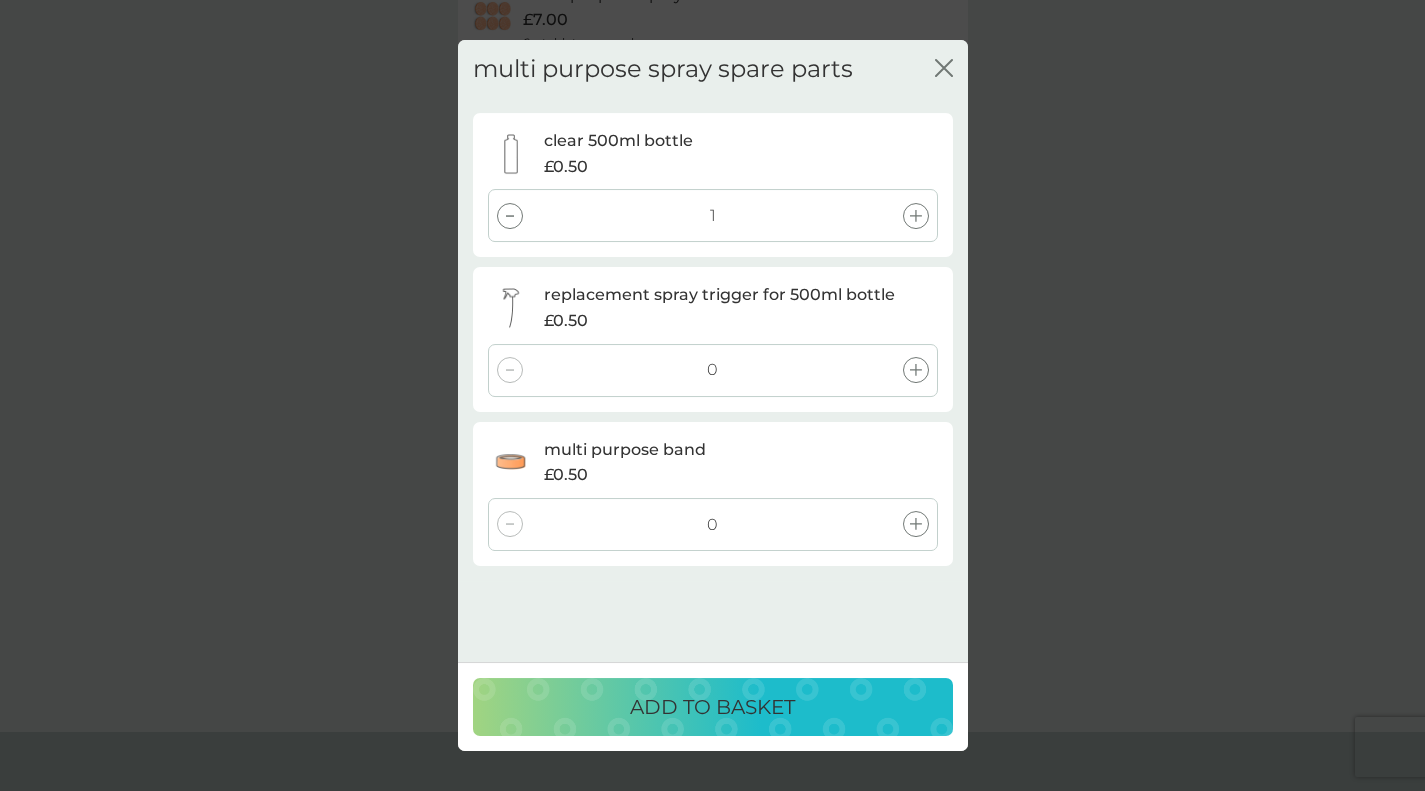 click at bounding box center [916, 370] 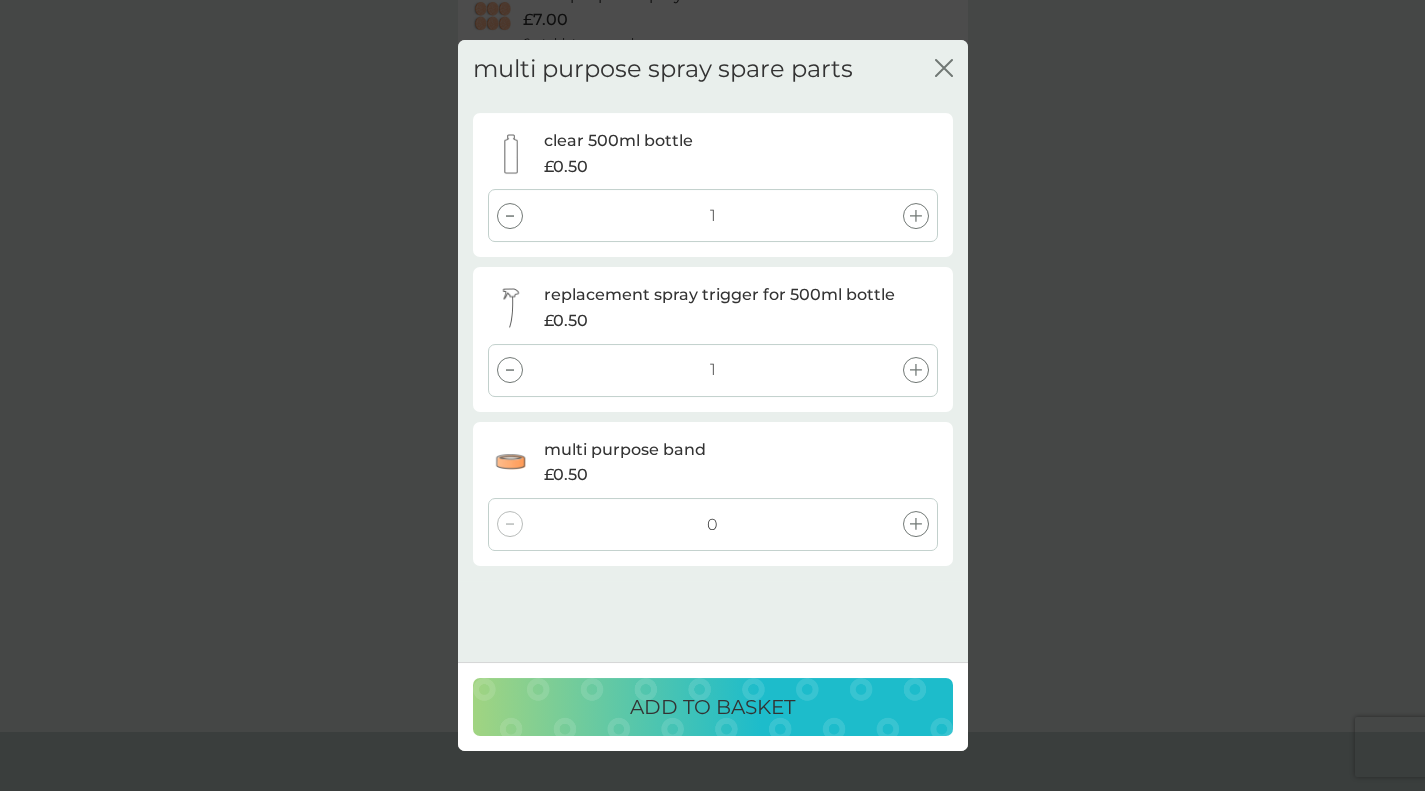 click 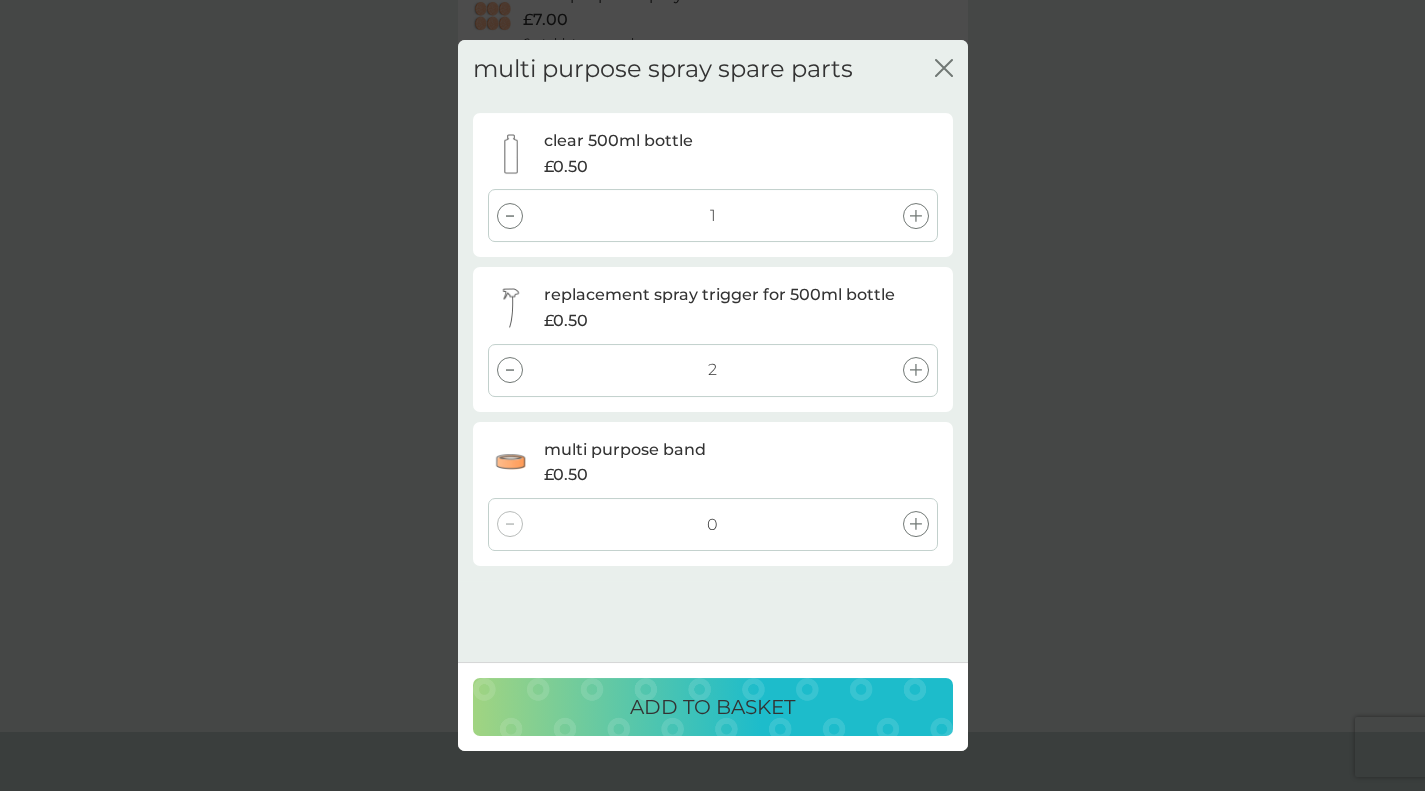 click at bounding box center [916, 216] 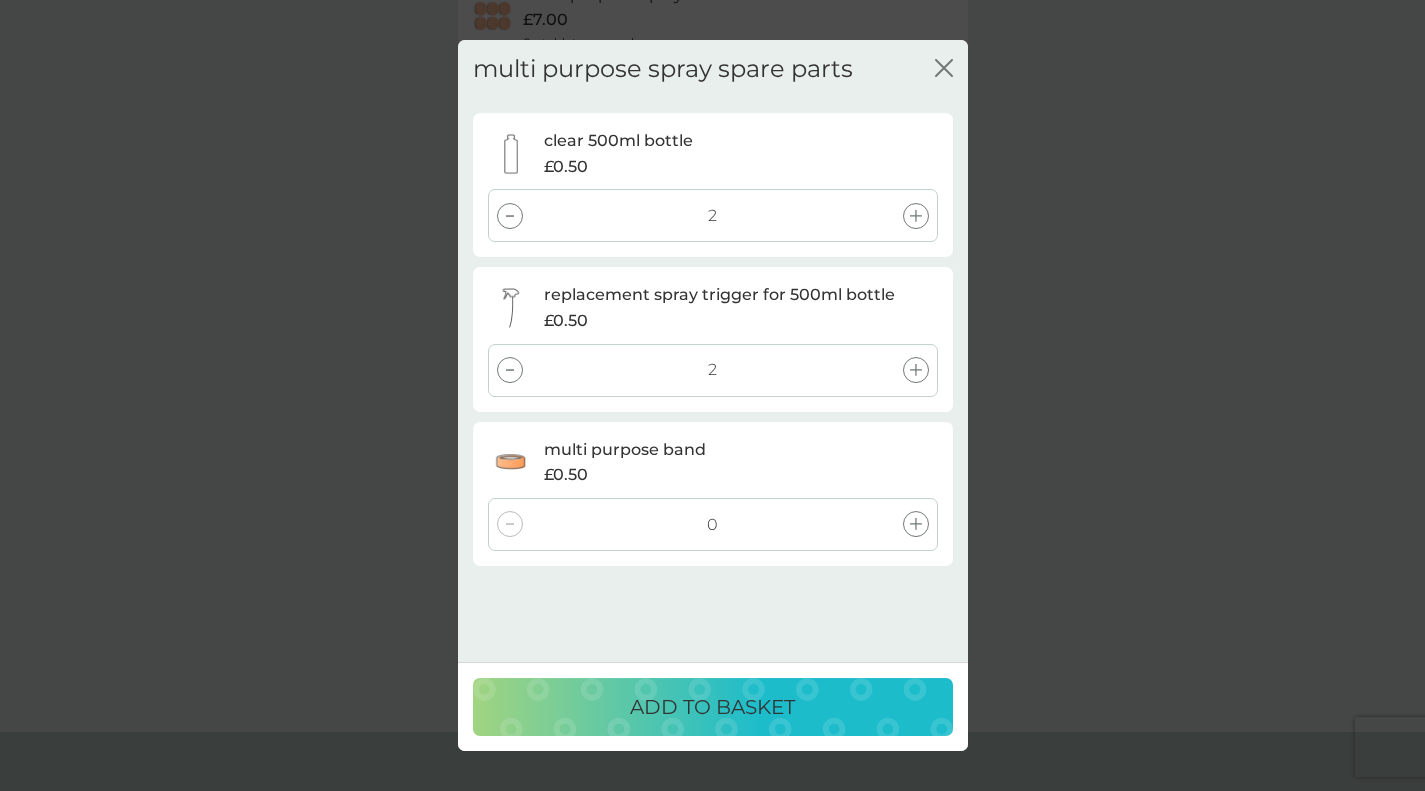click on "close" 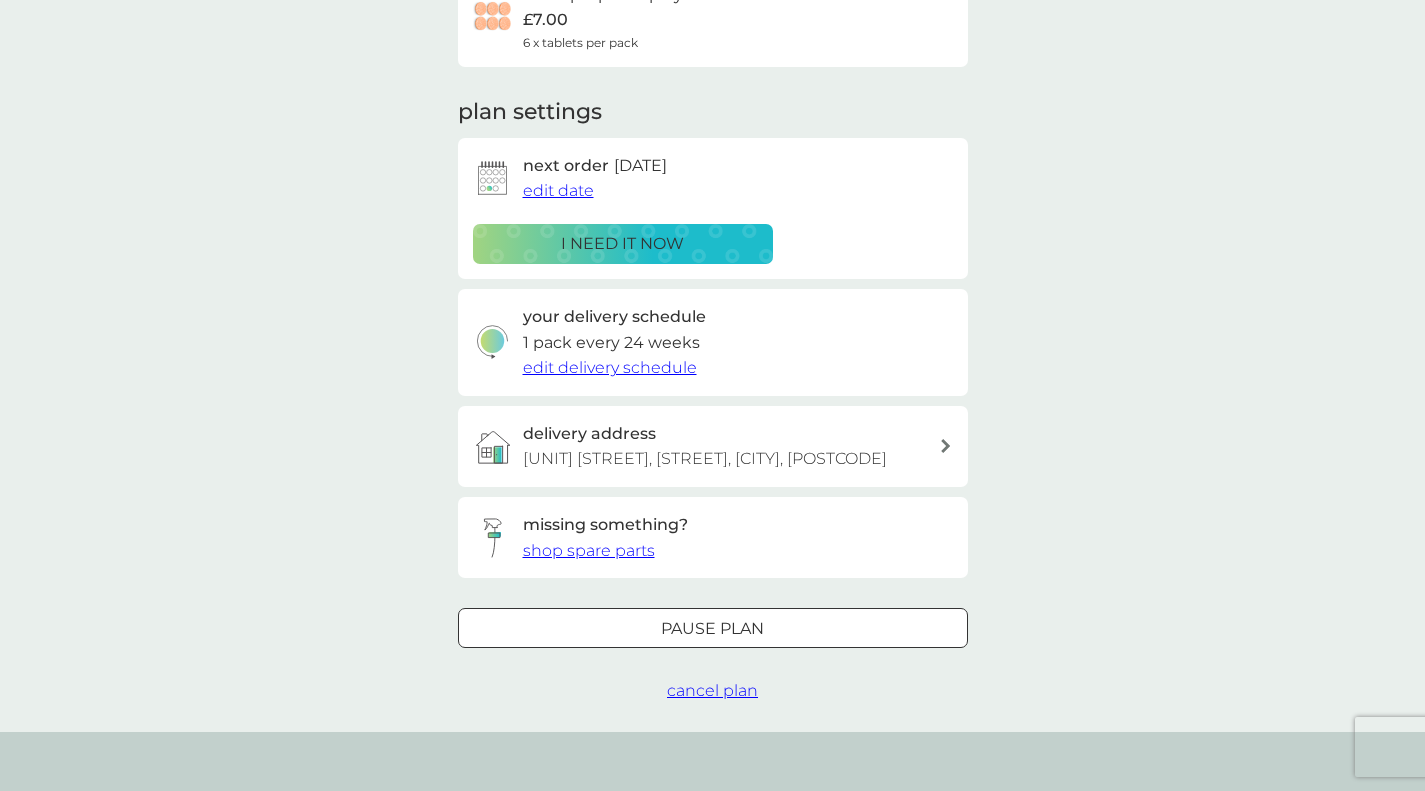 click on "Pause plan" at bounding box center [713, 628] 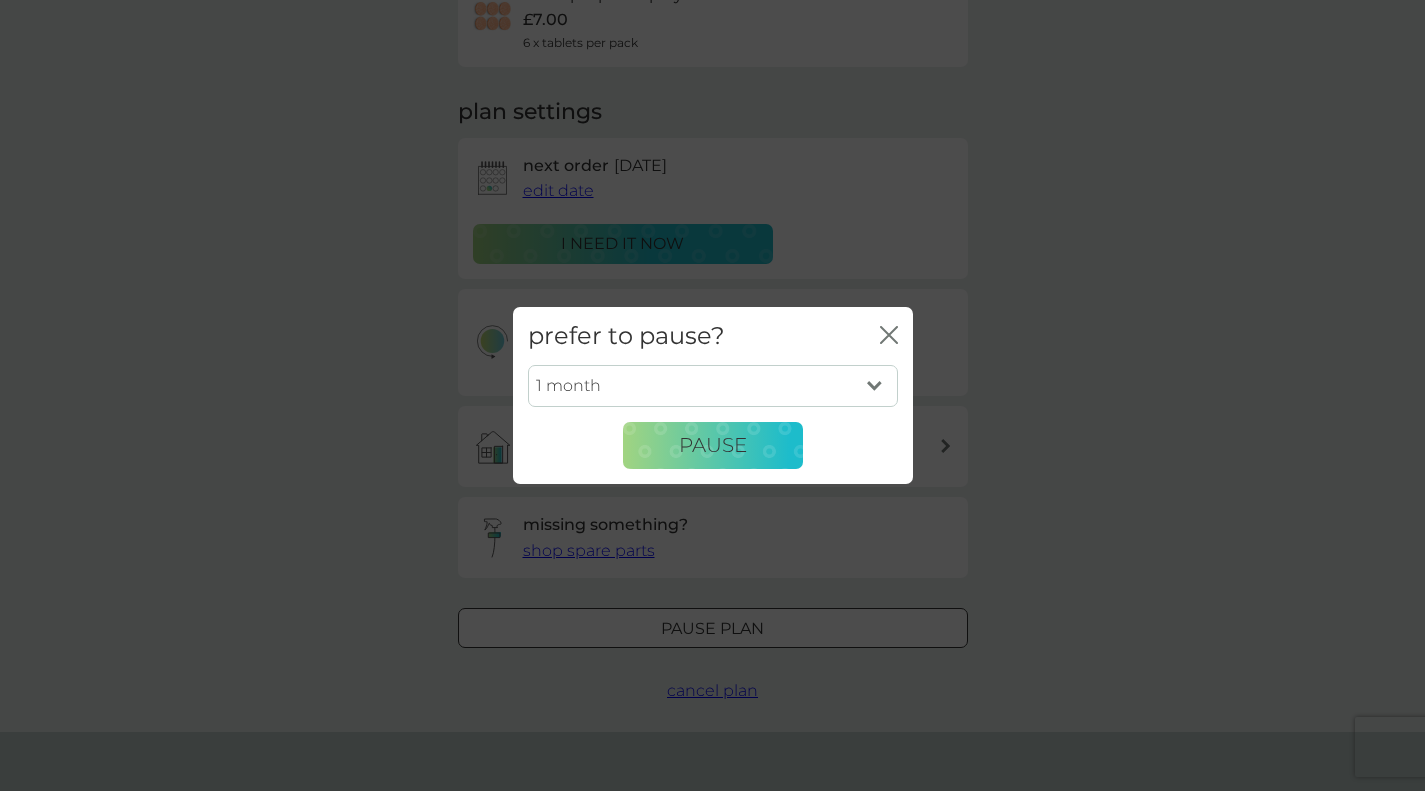 click on "1 month 2 months 3 months 4 months 5 months 6 months" at bounding box center [713, 386] 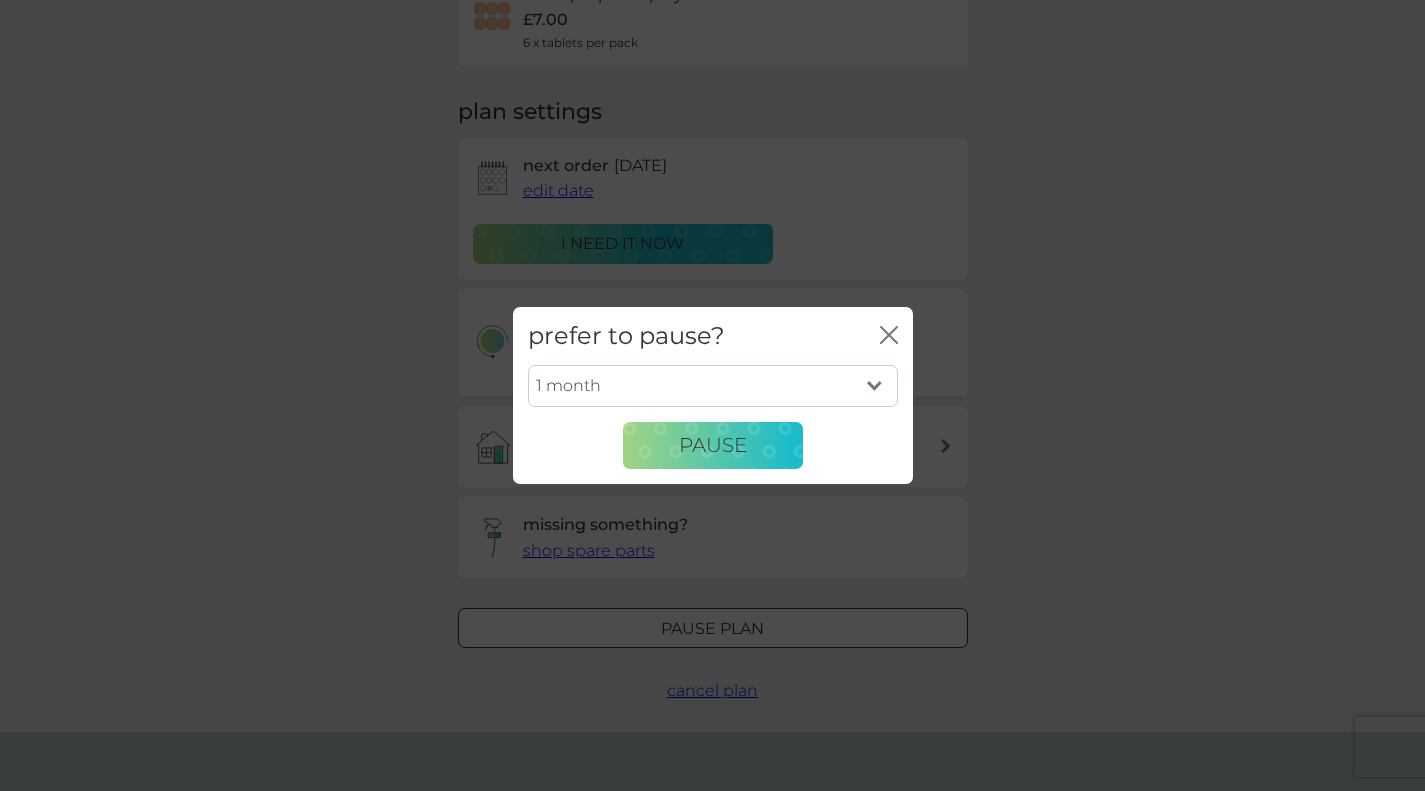 select on "2" 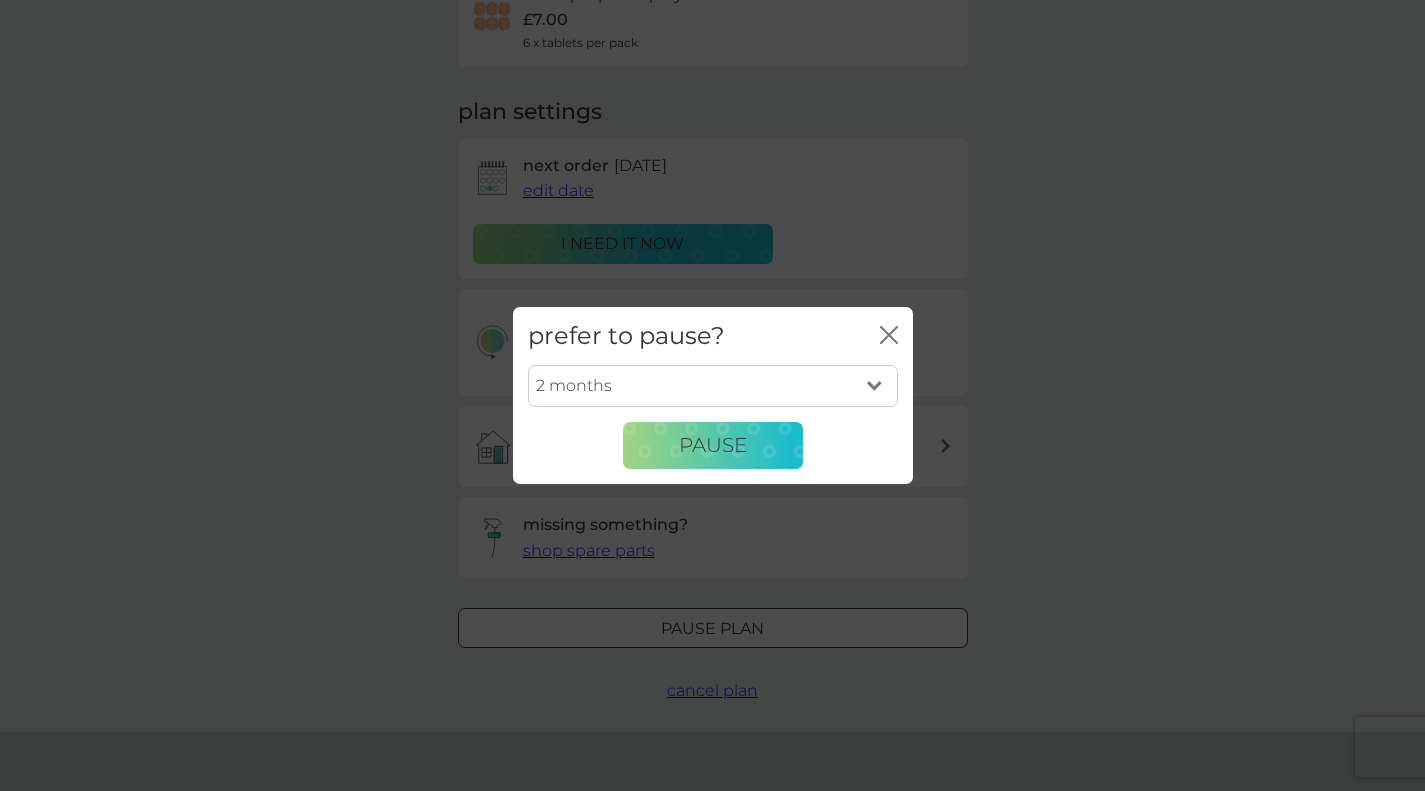 click on "1 month 2 months 3 months 4 months 5 months 6 months" at bounding box center (713, 386) 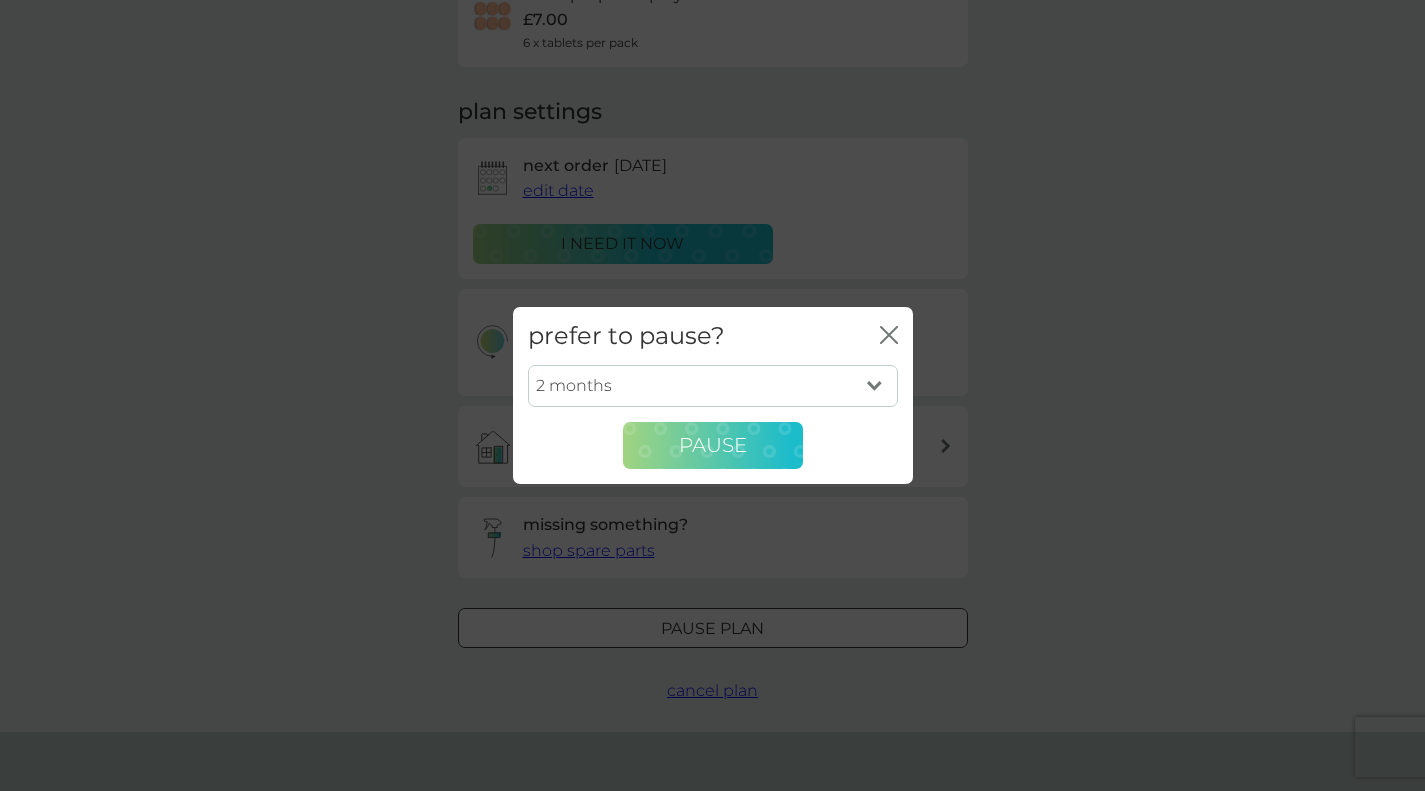 click on "Pause" at bounding box center (713, 445) 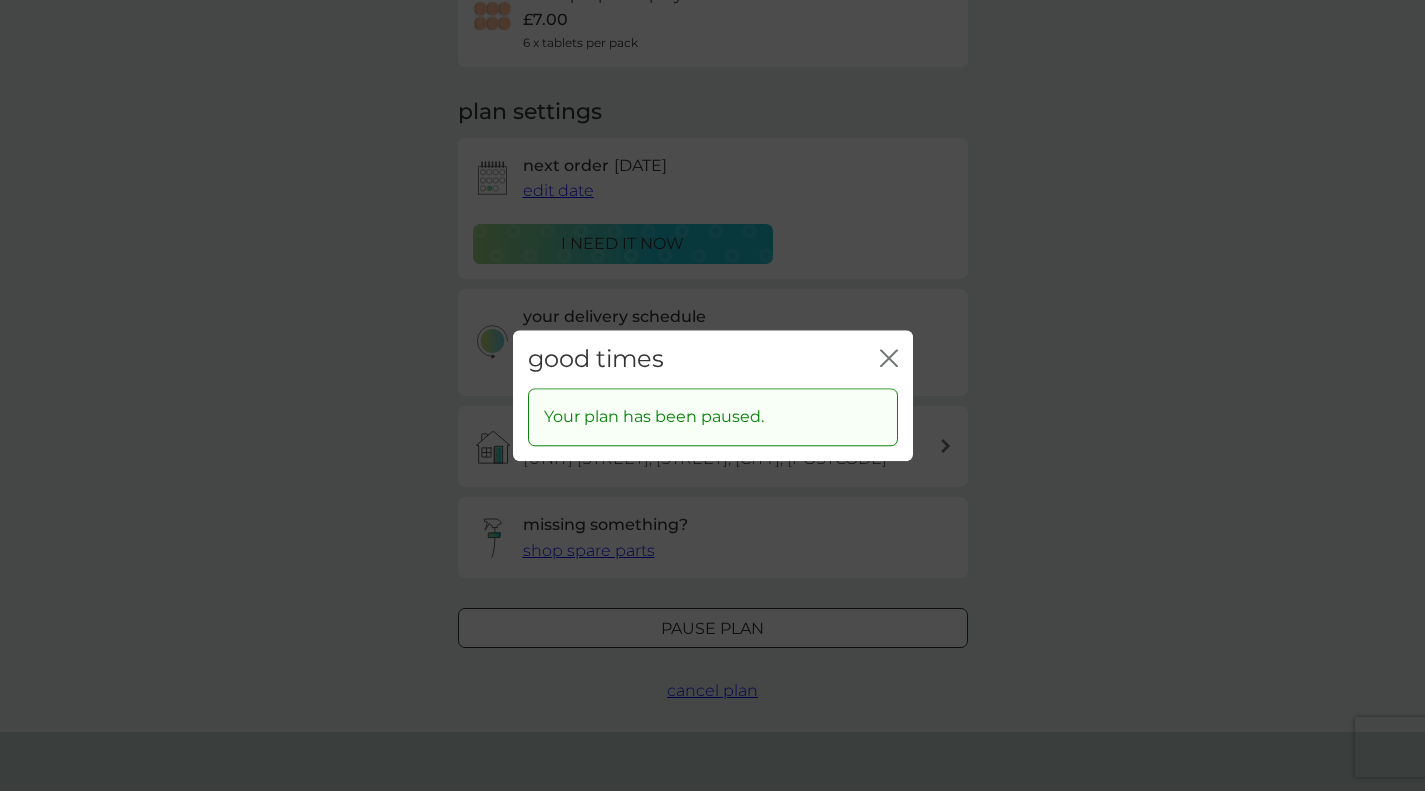 click on "close" 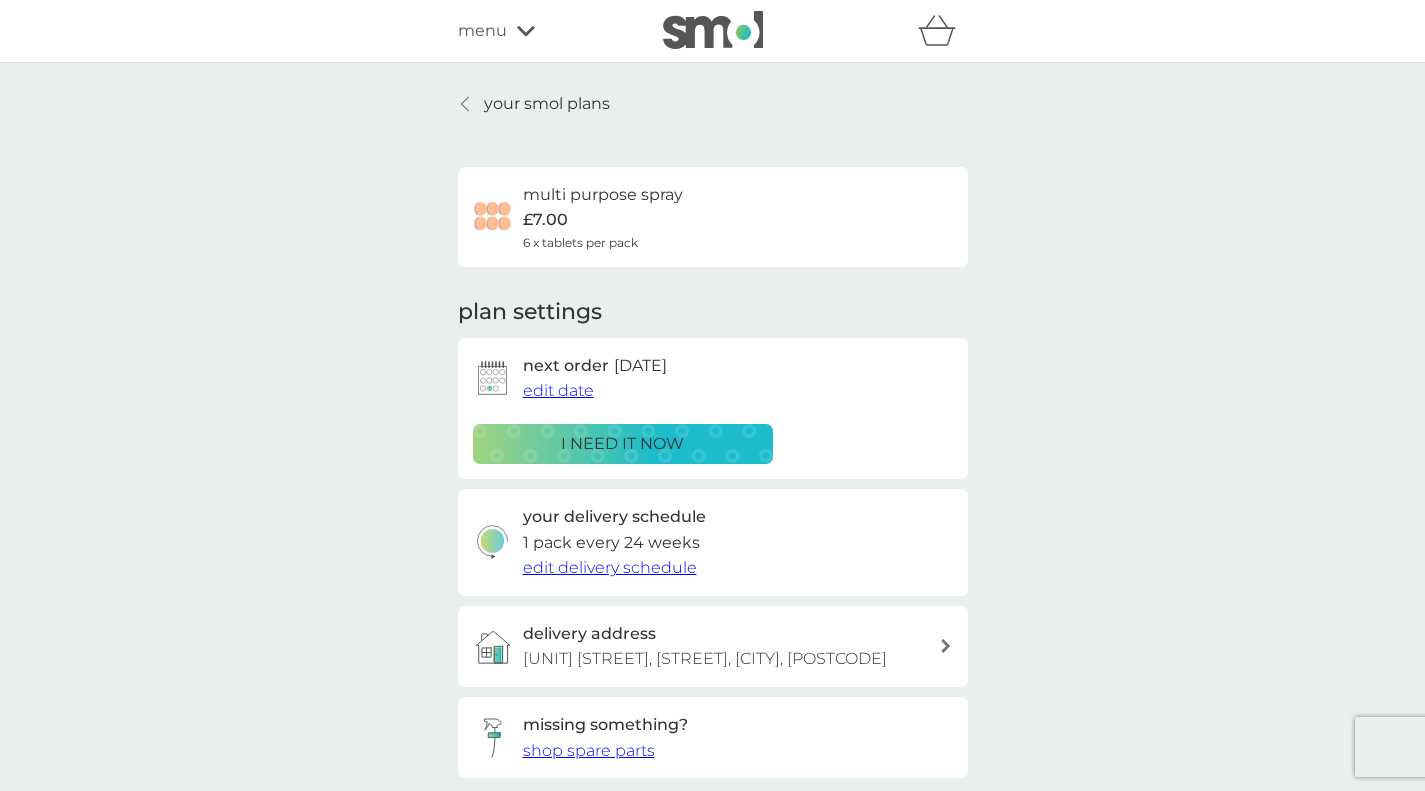 scroll, scrollTop: 0, scrollLeft: 0, axis: both 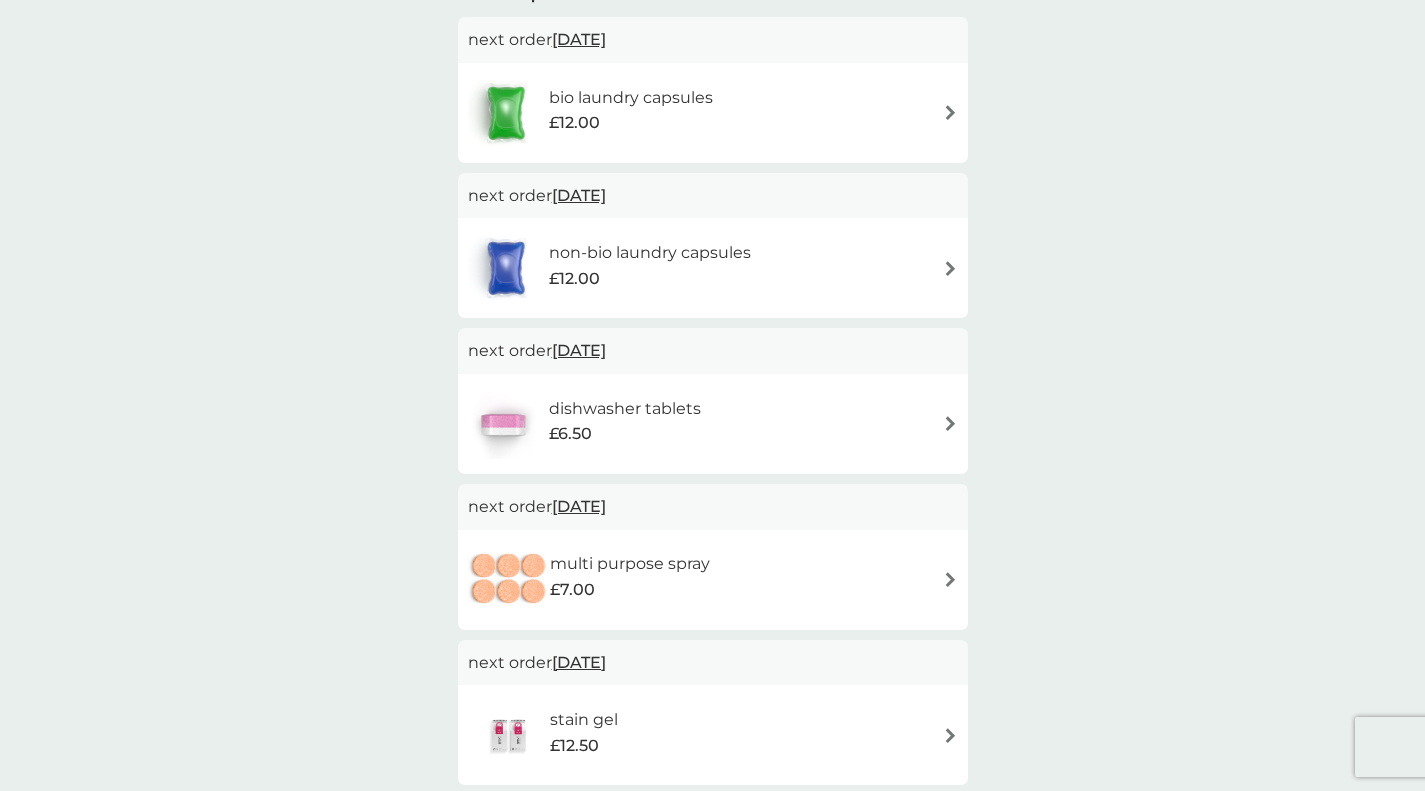 click at bounding box center (950, 423) 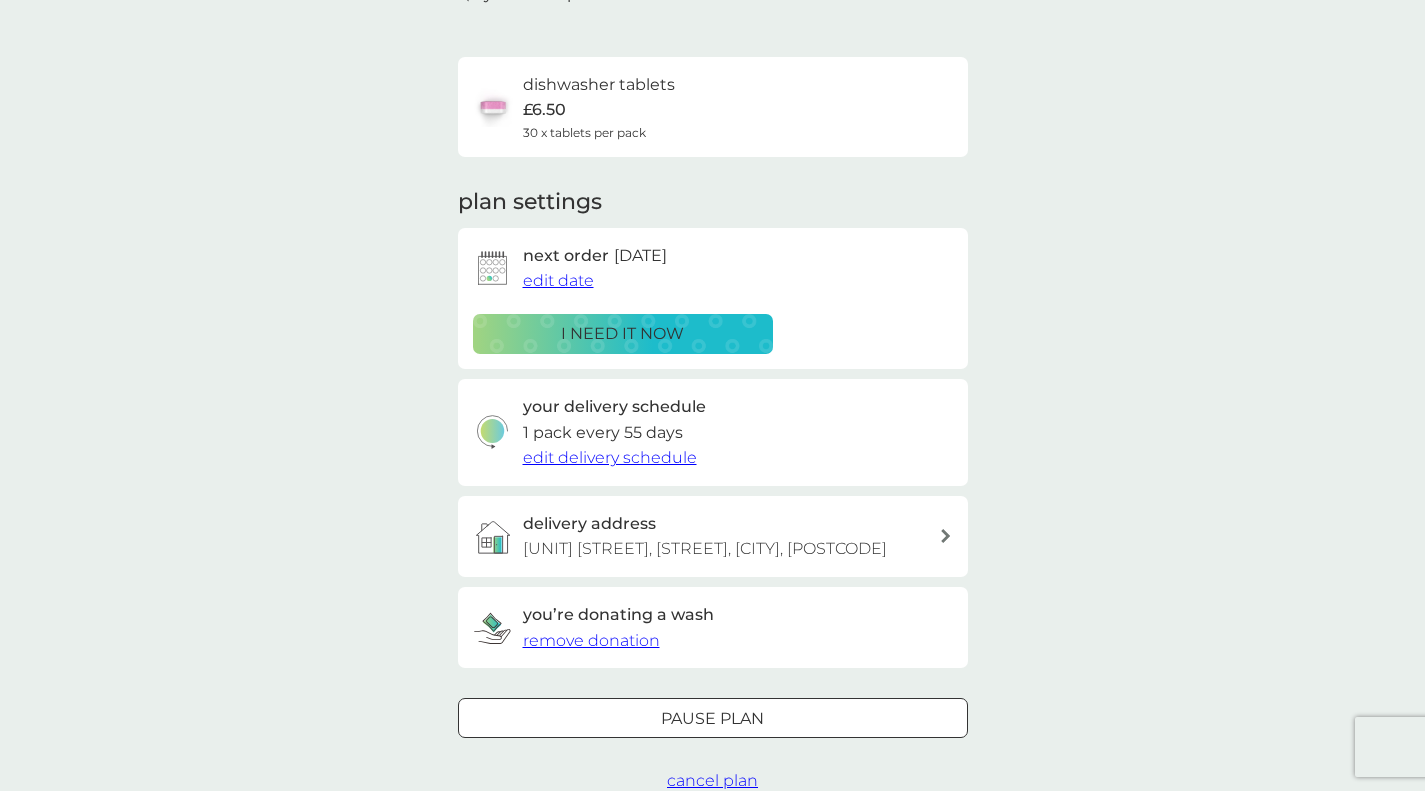 scroll, scrollTop: 200, scrollLeft: 0, axis: vertical 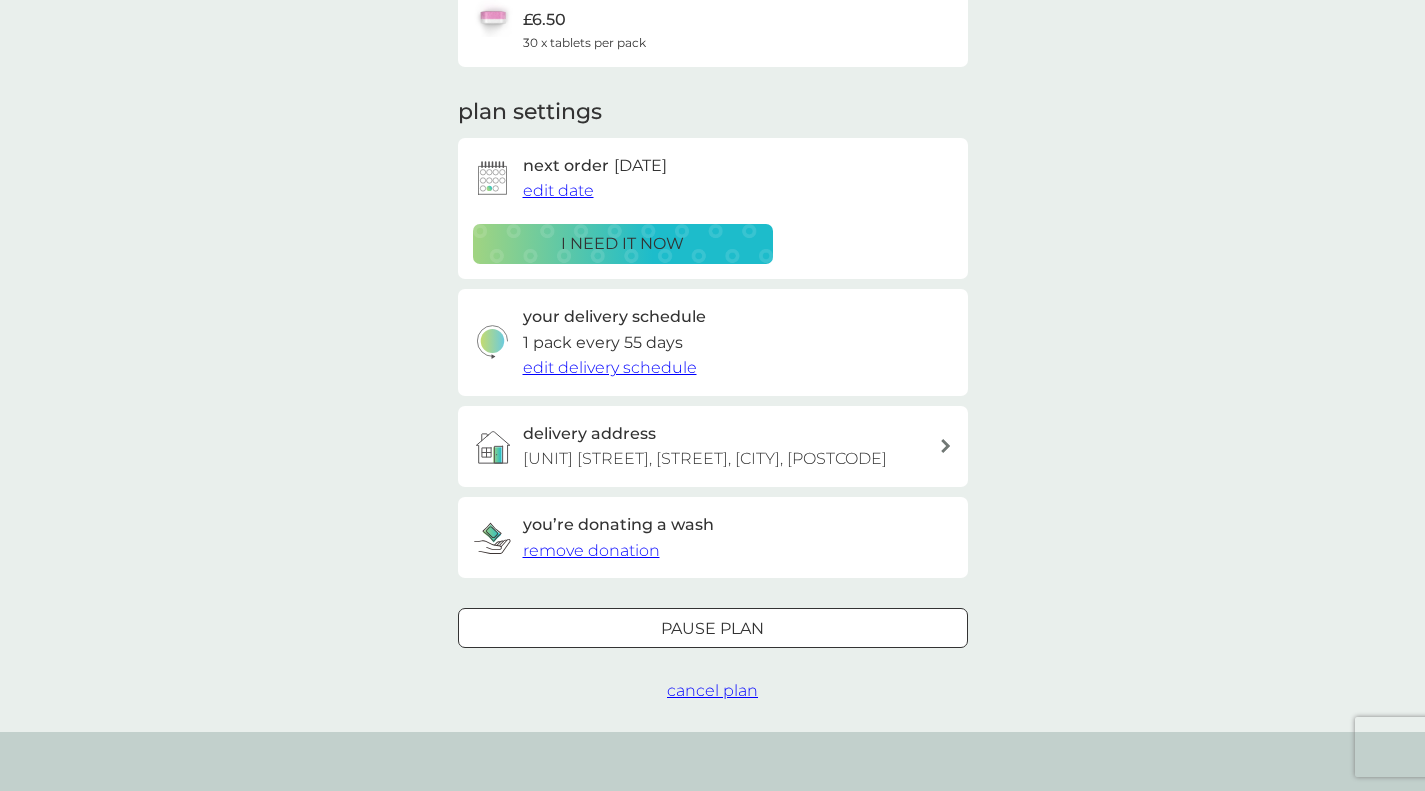click on "edit delivery schedule" at bounding box center (610, 367) 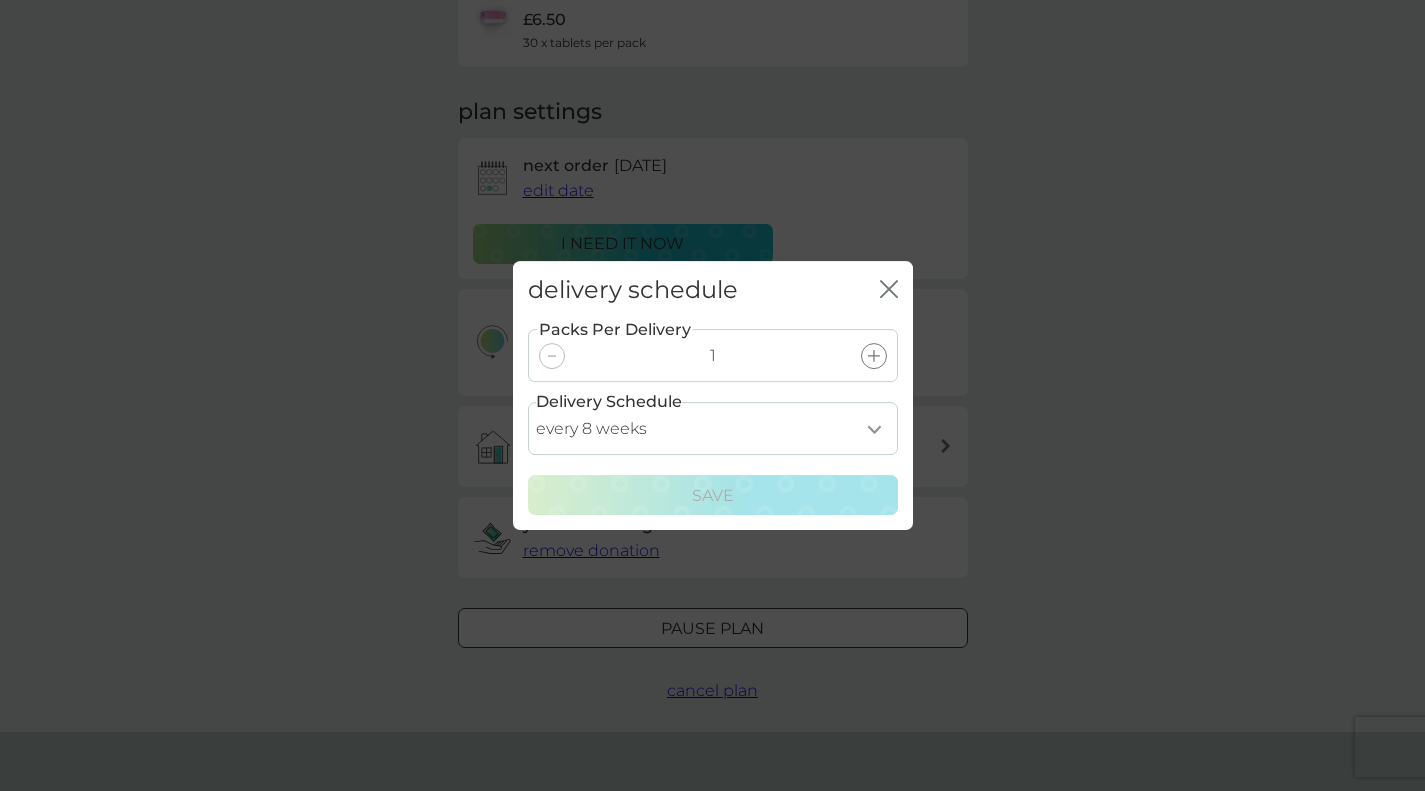 click on "every 1 week every 2 weeks every 3 weeks every 4 weeks every 5 weeks every 6 weeks every 7 weeks every 8 weeks every 9 weeks every 10 weeks every 11 weeks every 12 weeks every 13 weeks every 14 weeks every 15 weeks every 16 weeks every 17 weeks" at bounding box center (713, 428) 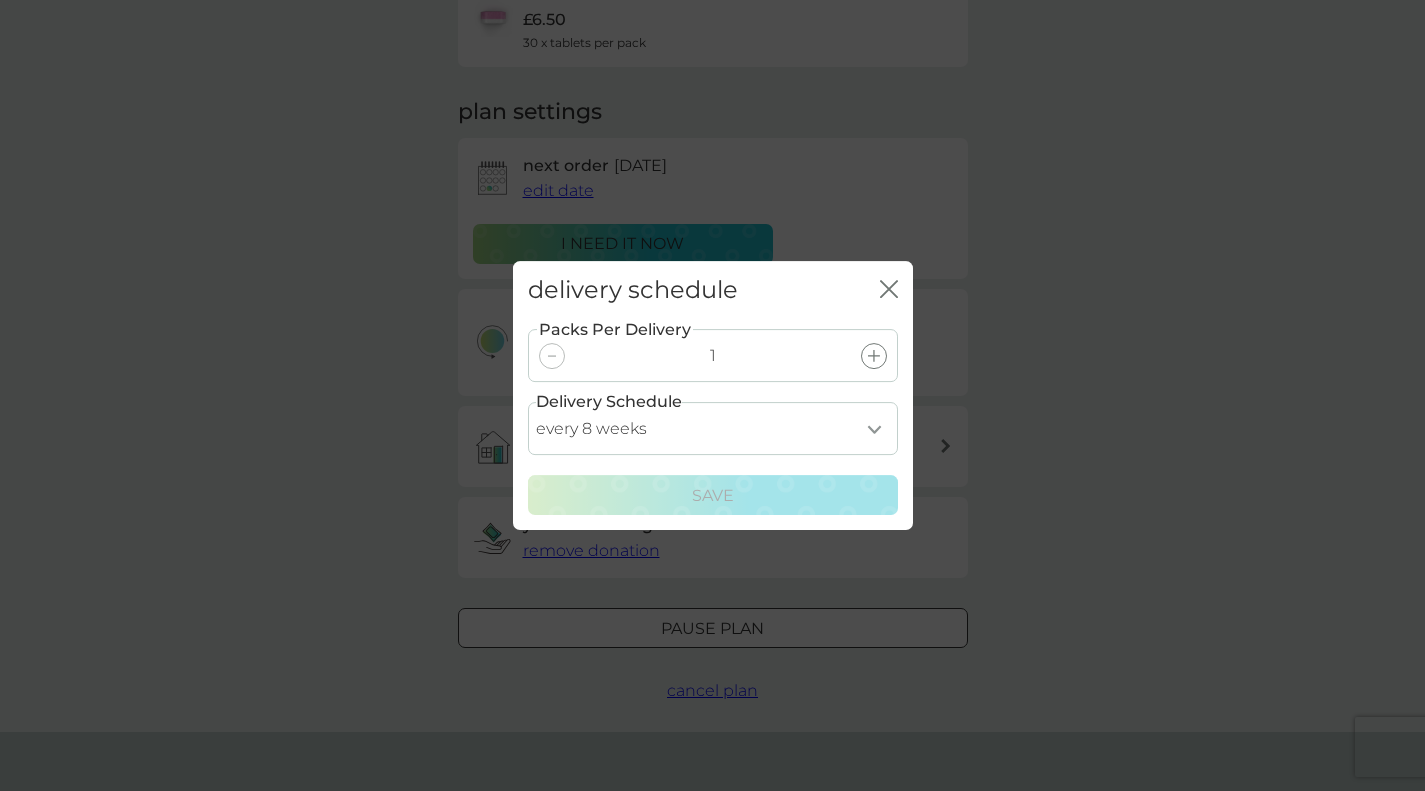 click on "delivery schedule close Packs Per Delivery 1 Delivery Schedule every 1 week every 2 weeks every 3 weeks every 4 weeks every 5 weeks every 6 weeks every 7 weeks every 8 weeks every 9 weeks every 10 weeks every 11 weeks every 12 weeks every 13 weeks every 14 weeks every 15 weeks every 16 weeks every 17 weeks Save" at bounding box center (712, 395) 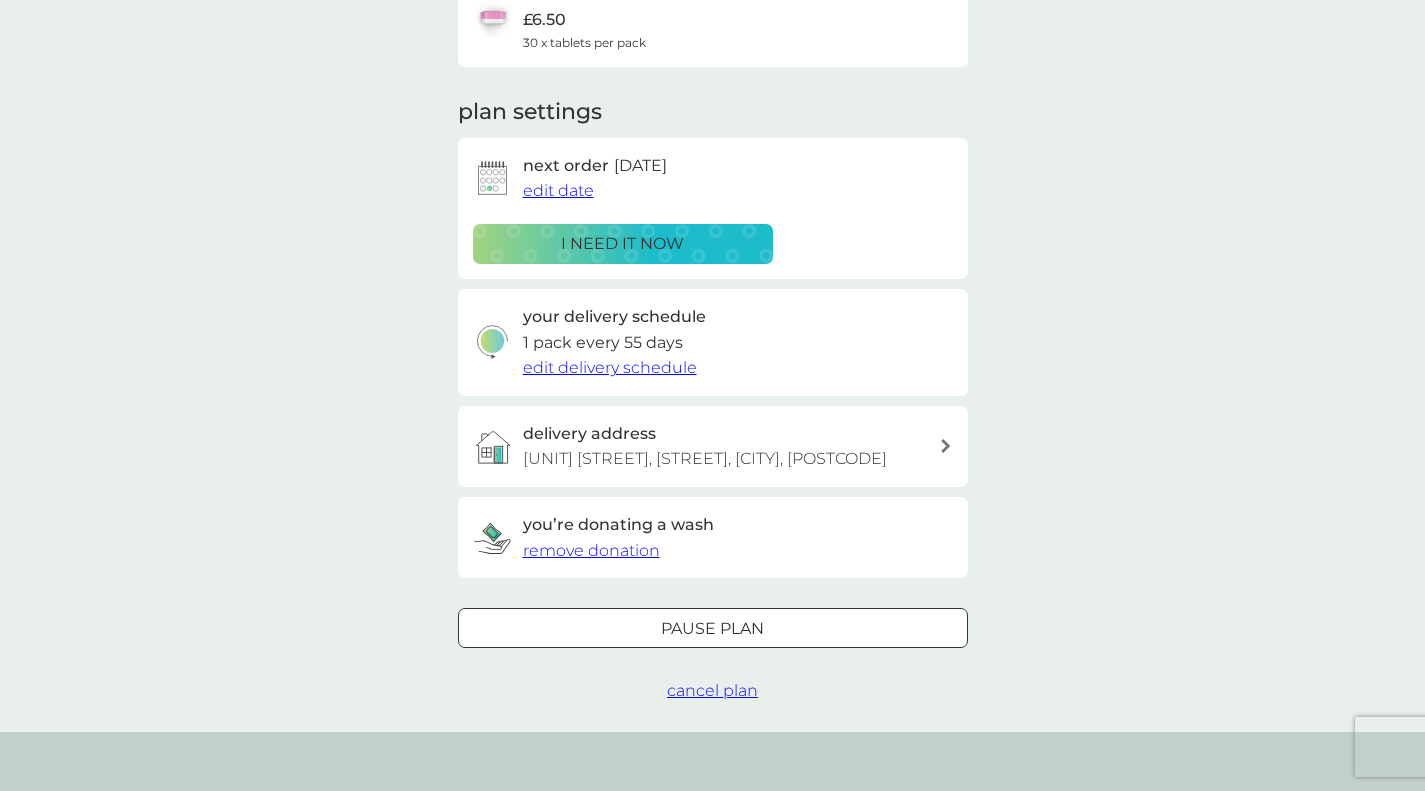 click on "Pause plan" at bounding box center (712, 629) 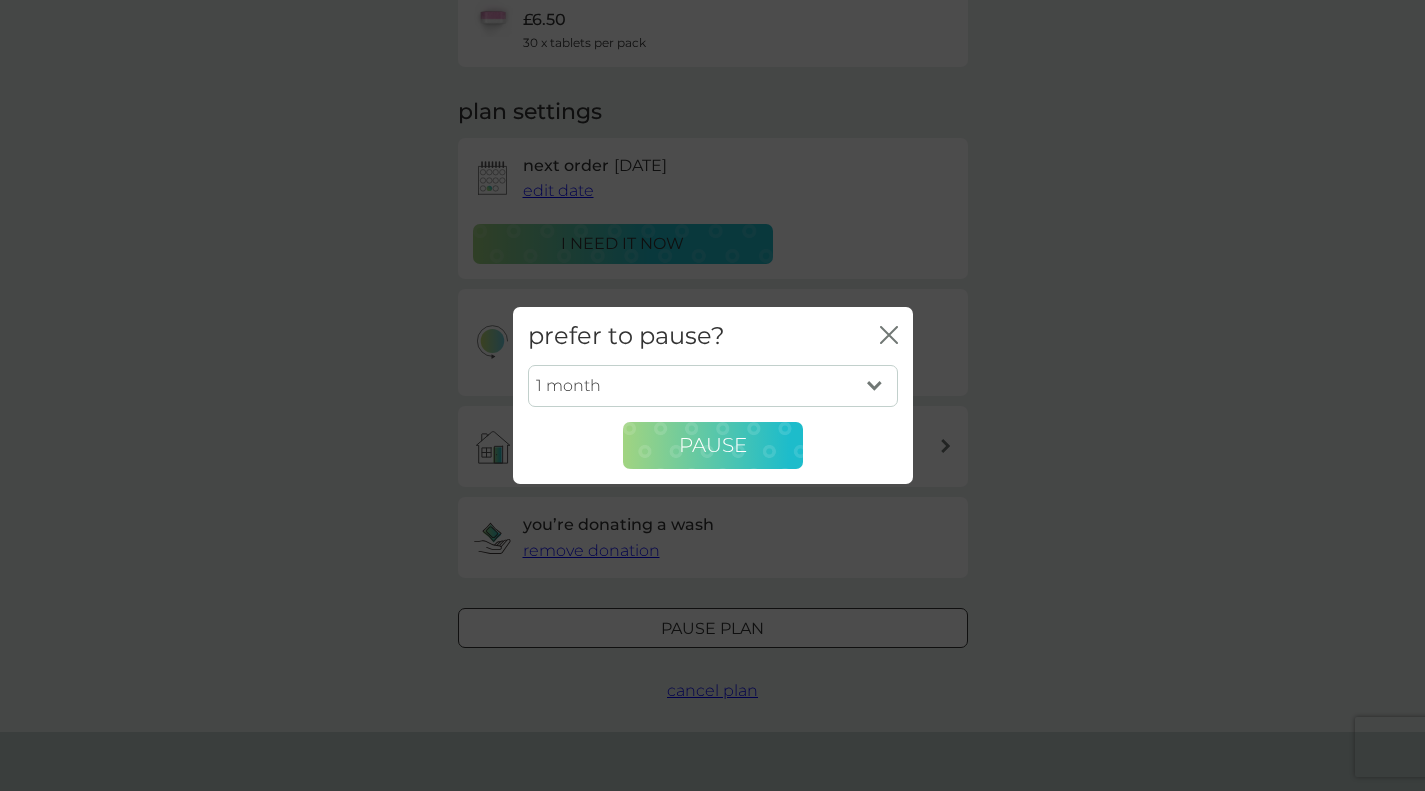 click on "Pause" at bounding box center (713, 445) 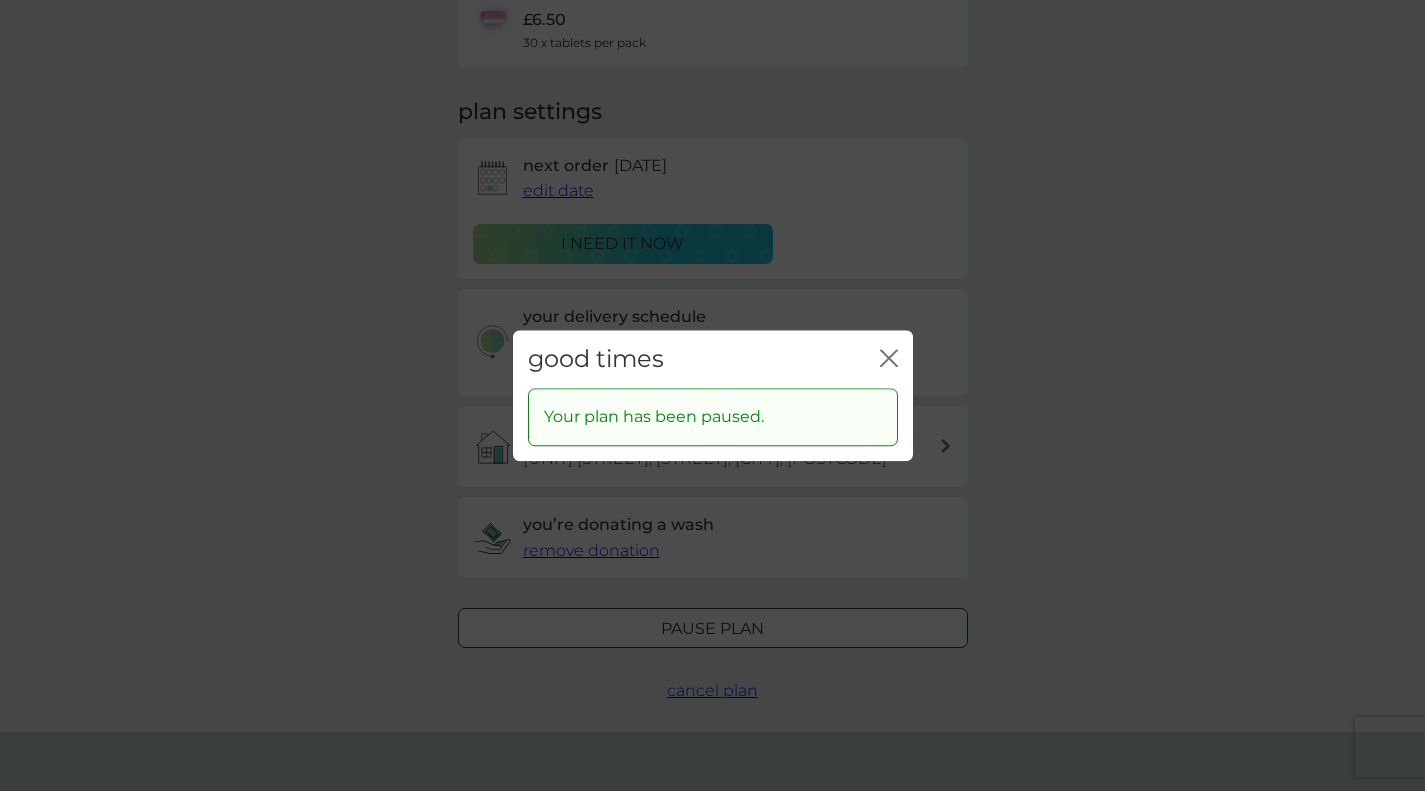 click on "close" 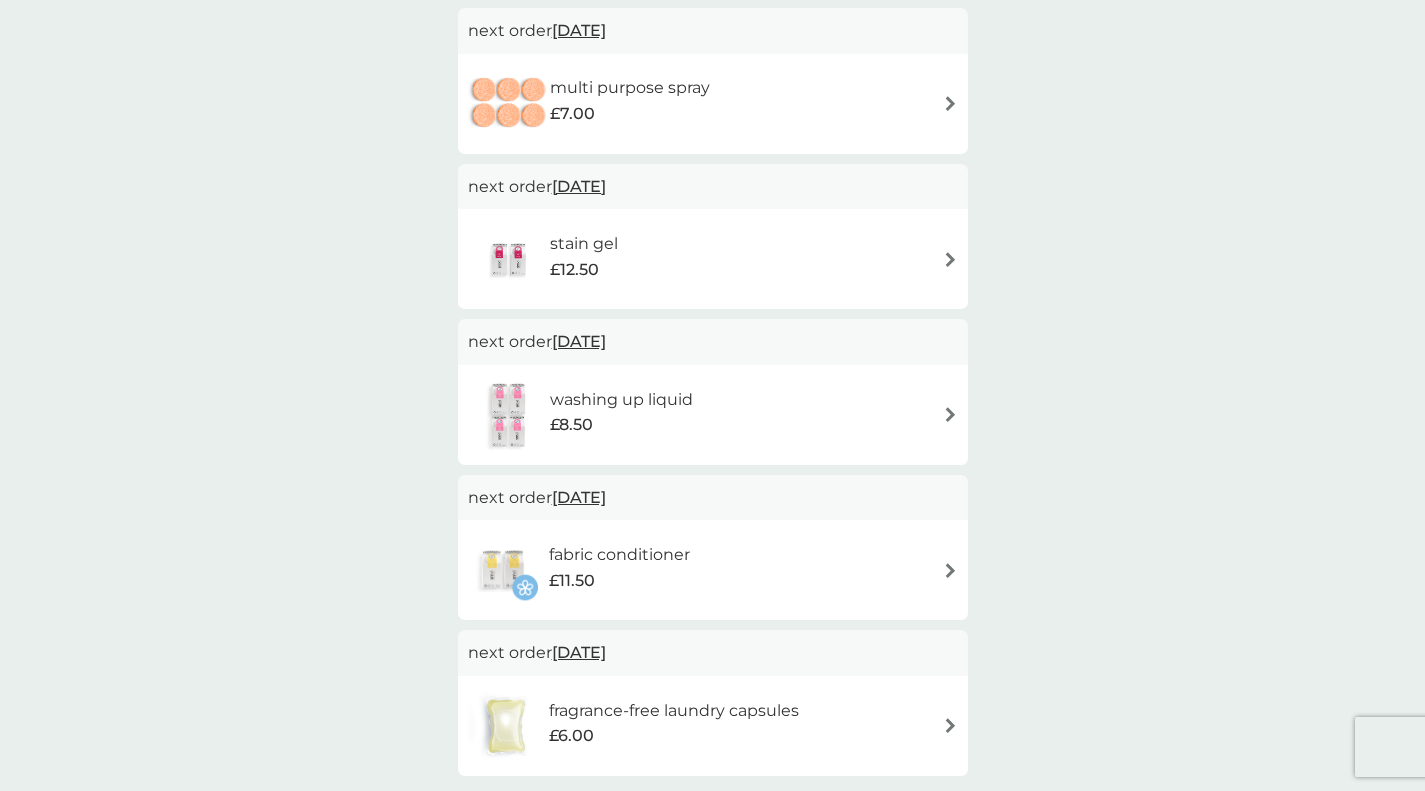 scroll, scrollTop: 900, scrollLeft: 0, axis: vertical 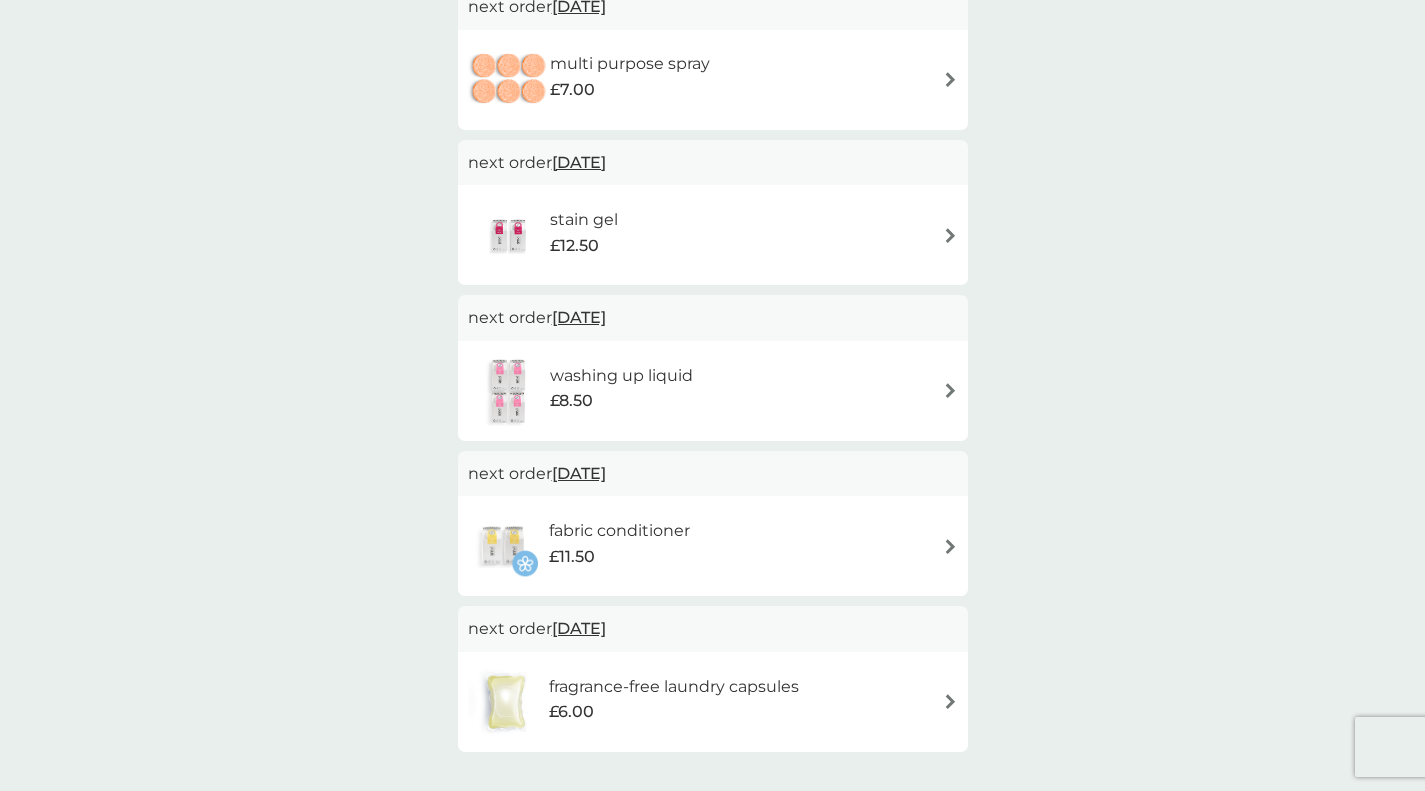 click on "washing up liquid" at bounding box center [621, 376] 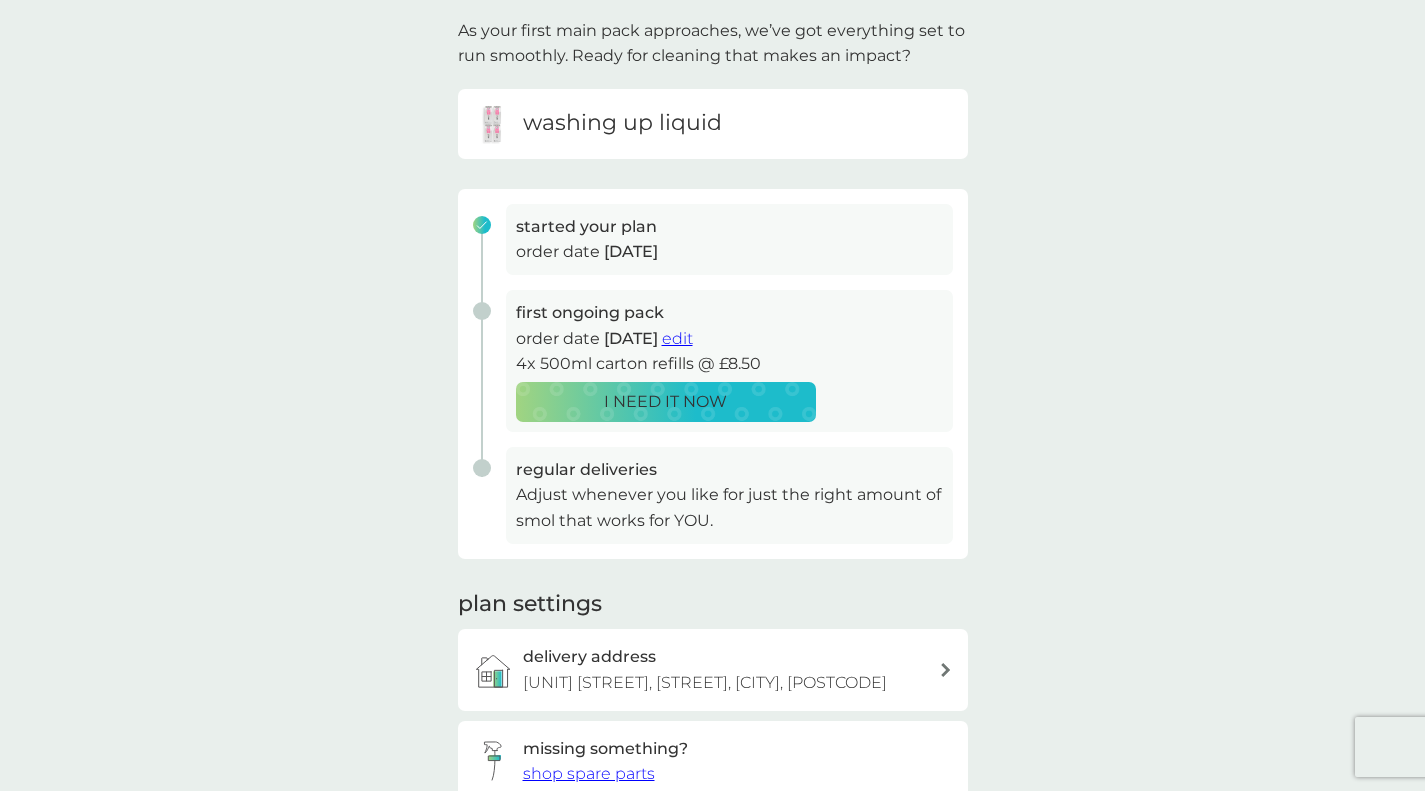 scroll, scrollTop: 0, scrollLeft: 0, axis: both 